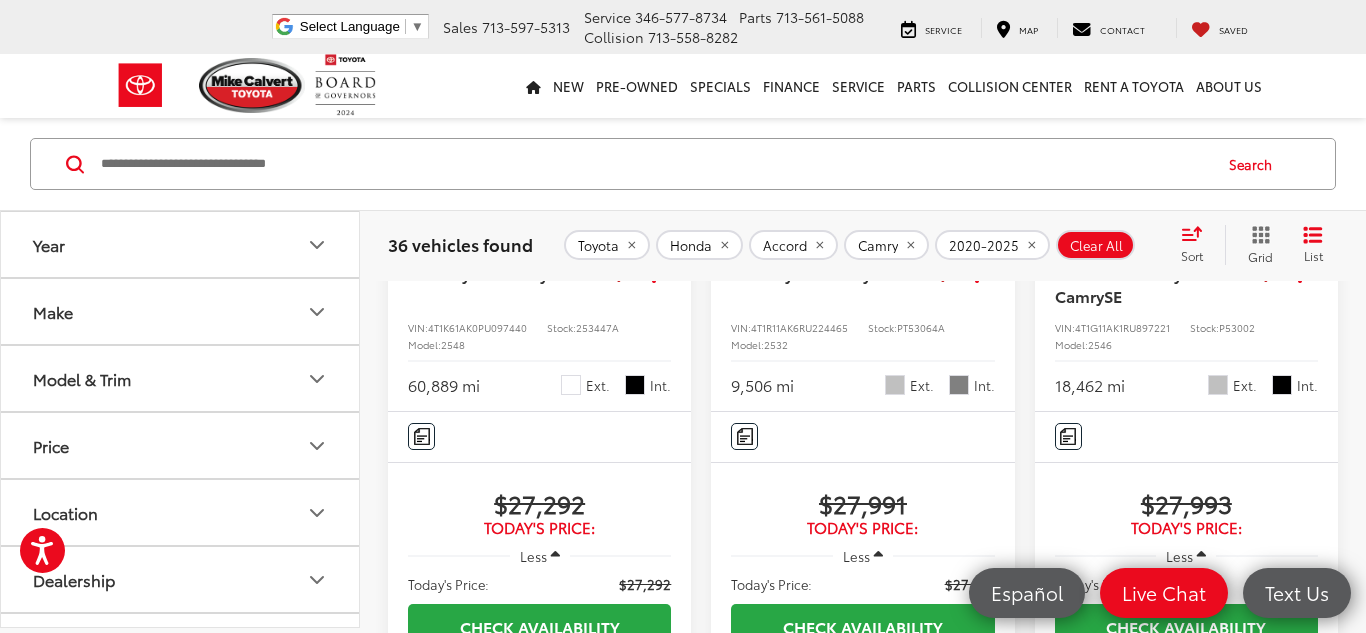 scroll, scrollTop: 0, scrollLeft: 0, axis: both 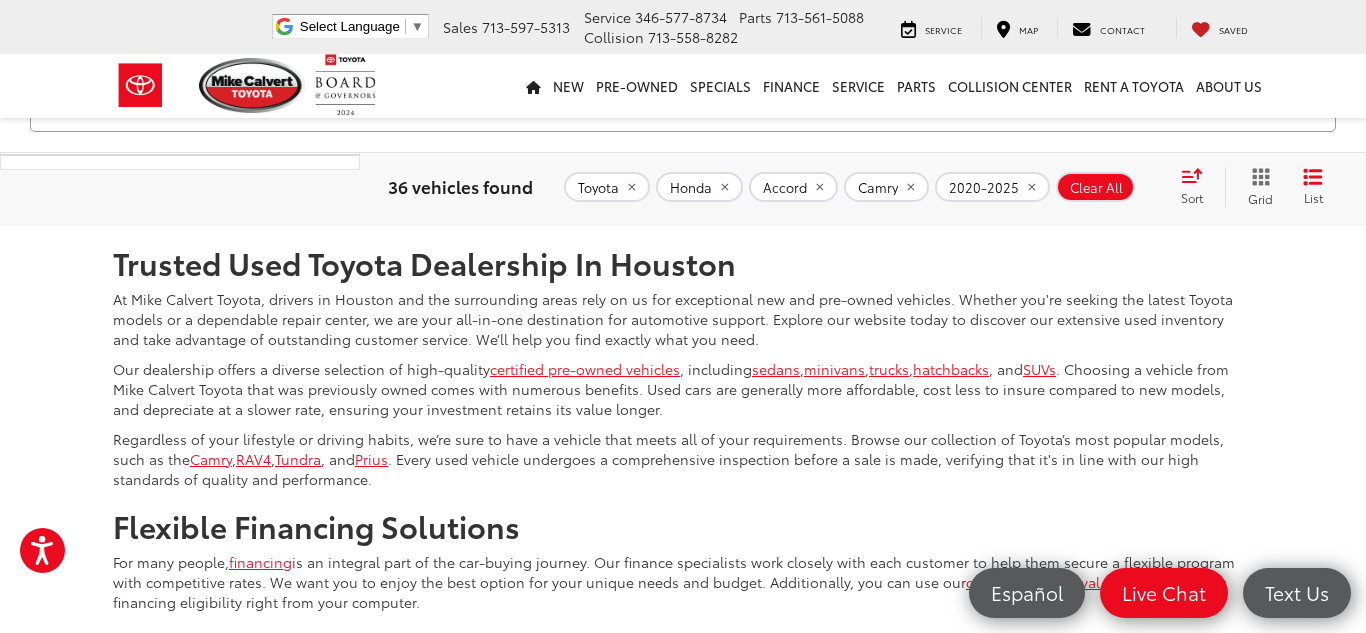 click on "1" at bounding box center [1011, 167] 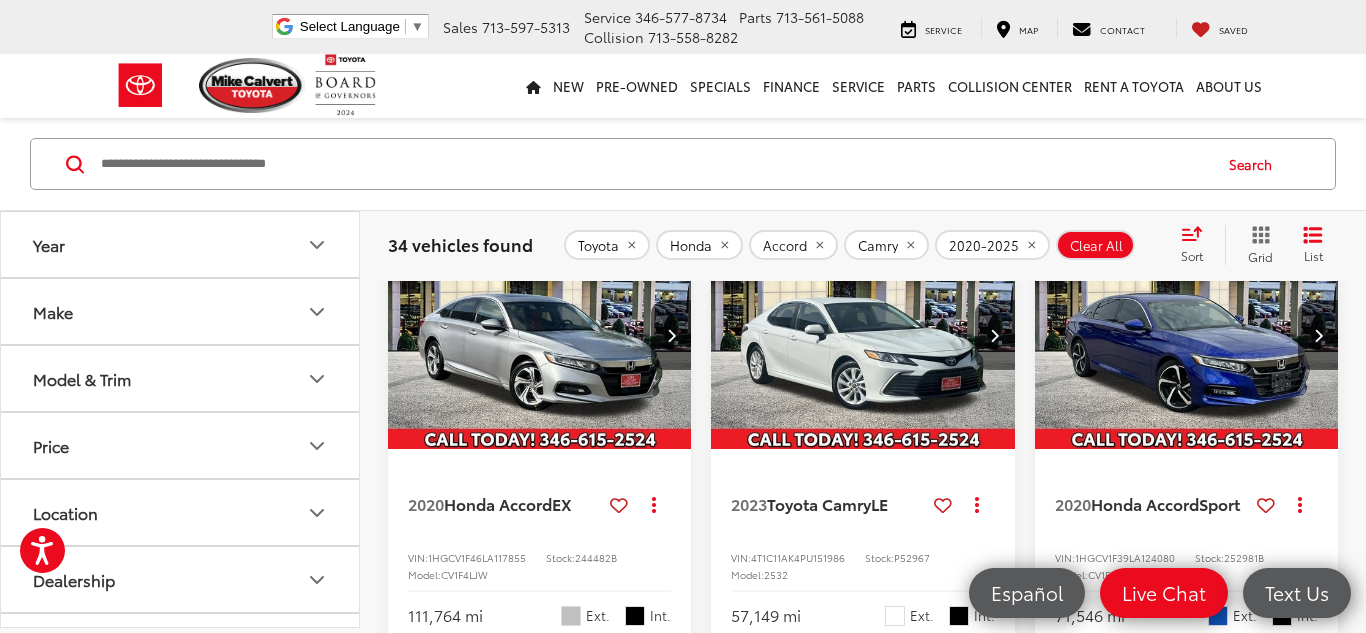 scroll, scrollTop: 189, scrollLeft: 0, axis: vertical 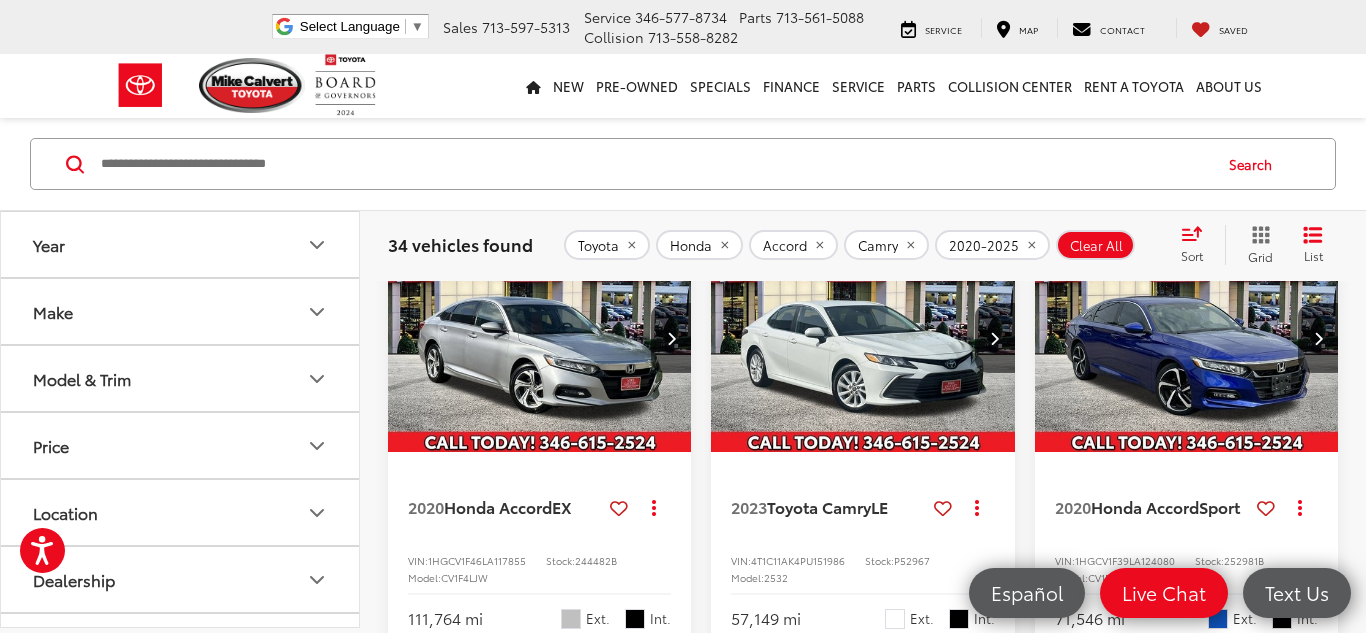 click at bounding box center [1187, 339] 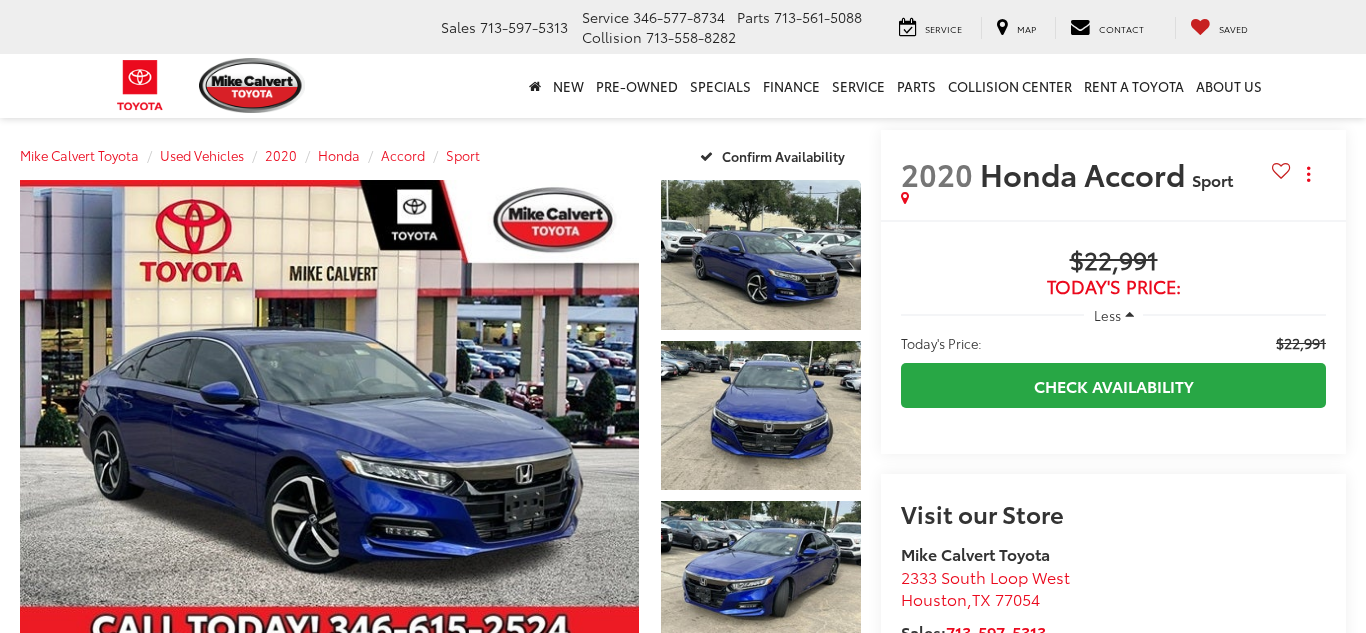 scroll, scrollTop: 0, scrollLeft: 0, axis: both 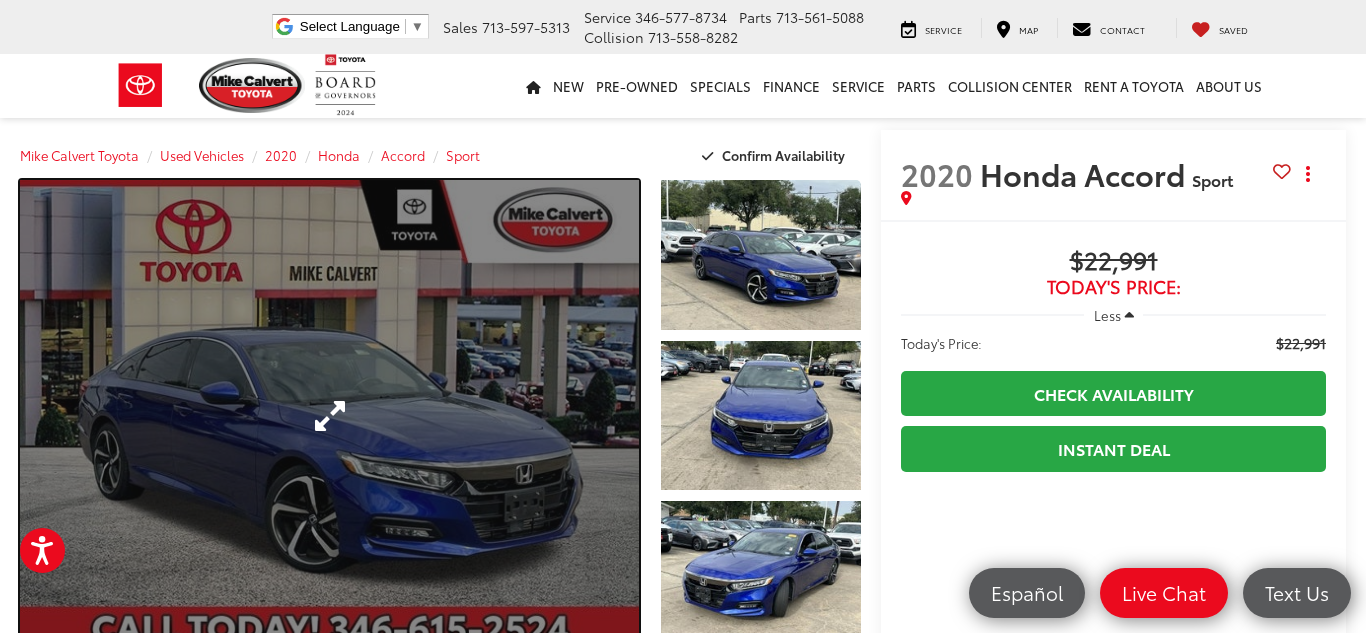 click at bounding box center (329, 415) 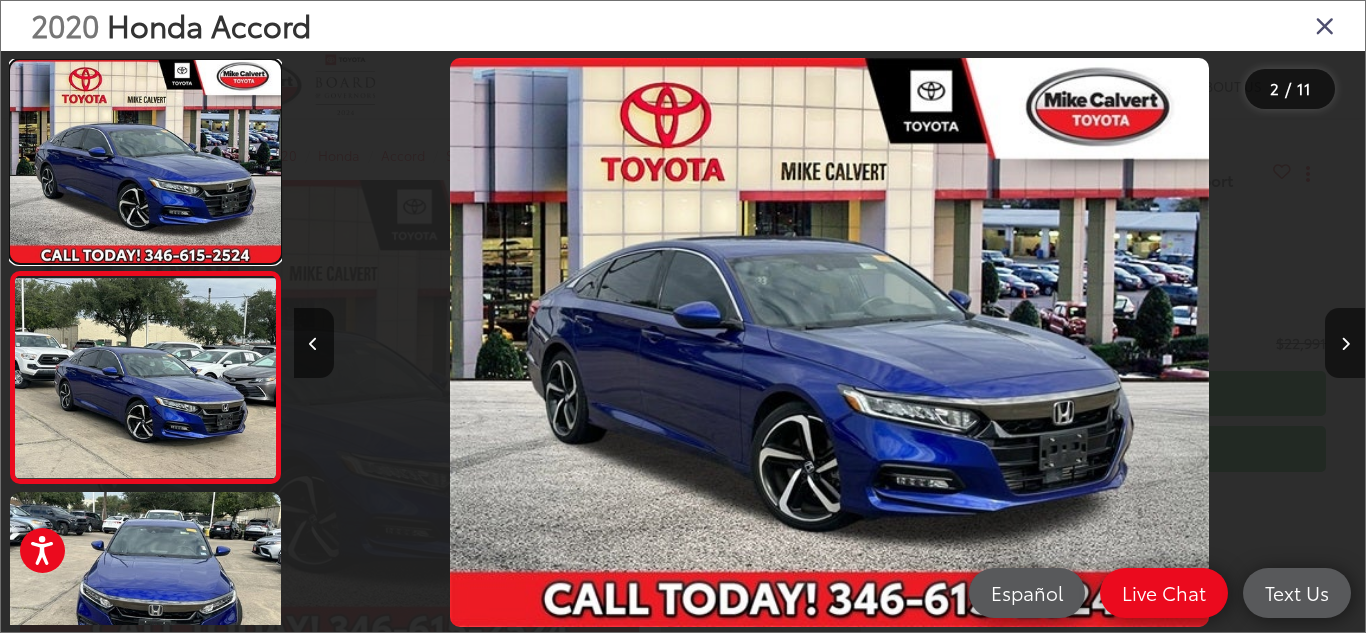 scroll, scrollTop: 0, scrollLeft: 458, axis: horizontal 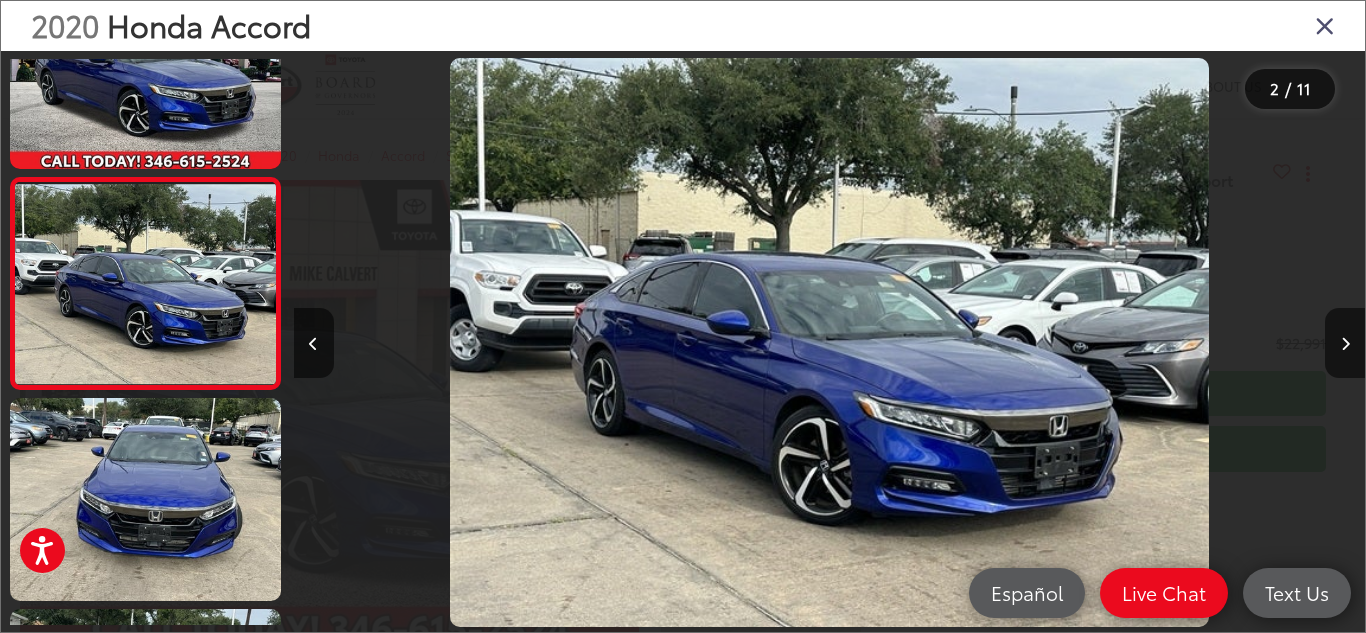click at bounding box center [1325, 25] 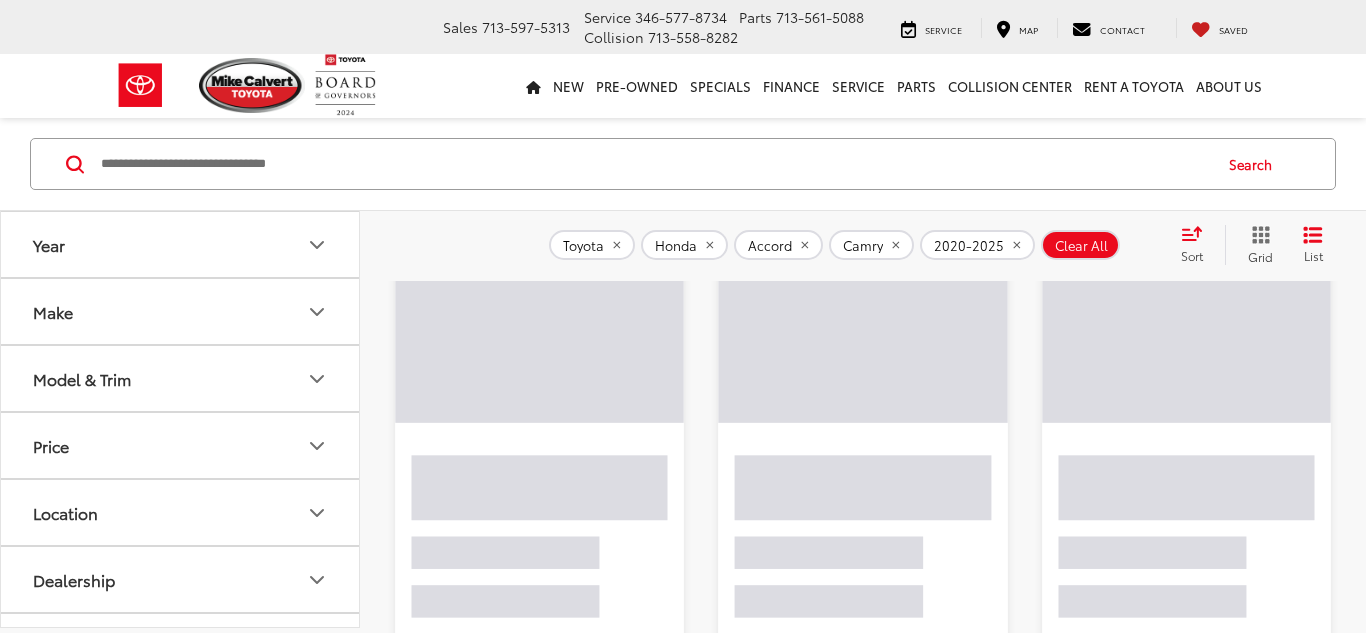 scroll, scrollTop: 189, scrollLeft: 0, axis: vertical 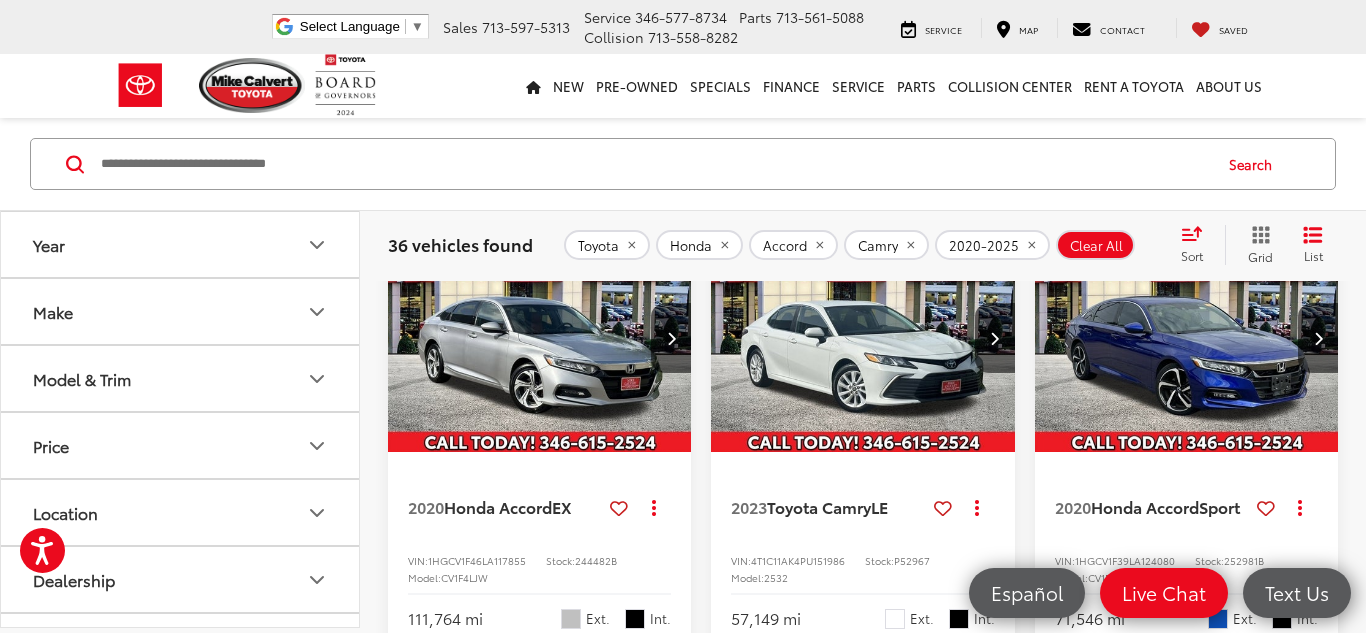 click at bounding box center [540, 339] 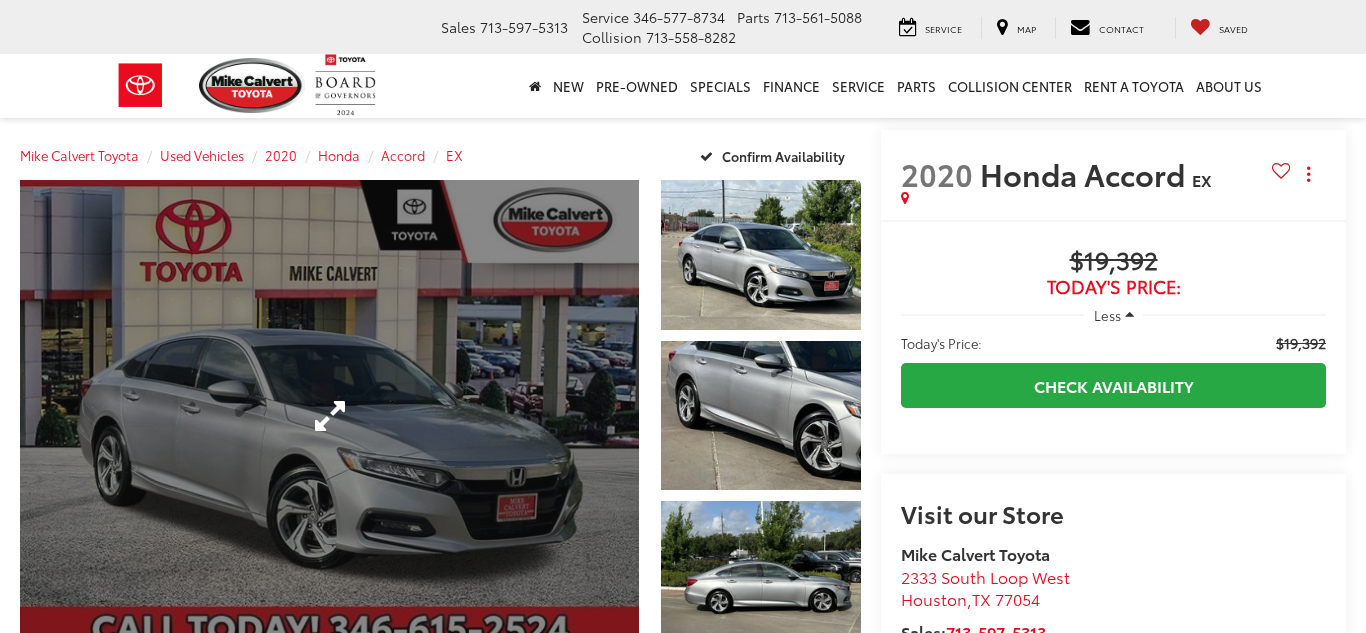 scroll, scrollTop: 0, scrollLeft: 0, axis: both 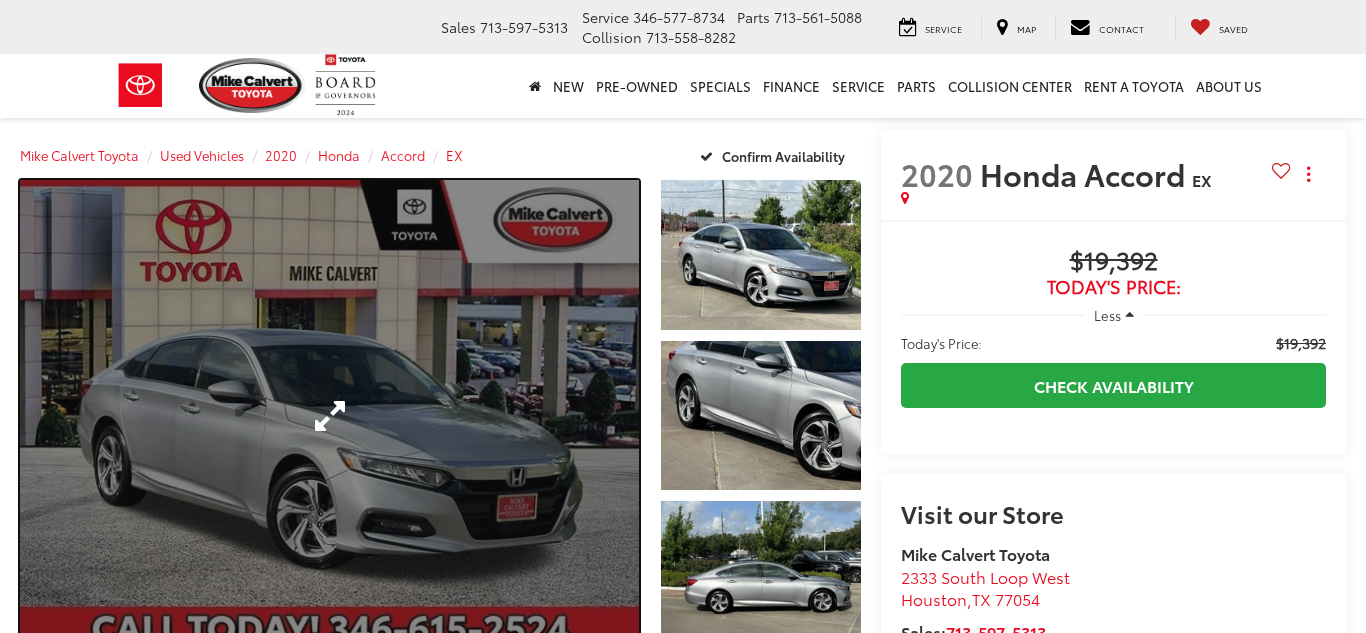 click at bounding box center [329, 415] 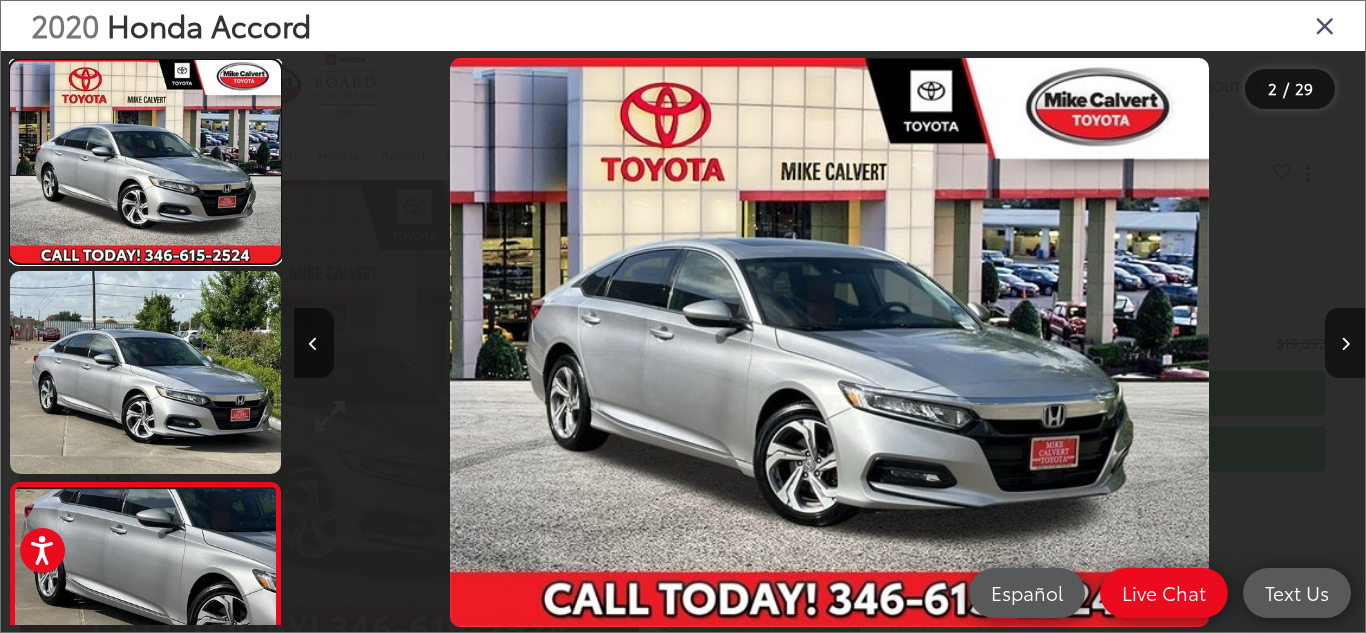 scroll, scrollTop: 0, scrollLeft: 0, axis: both 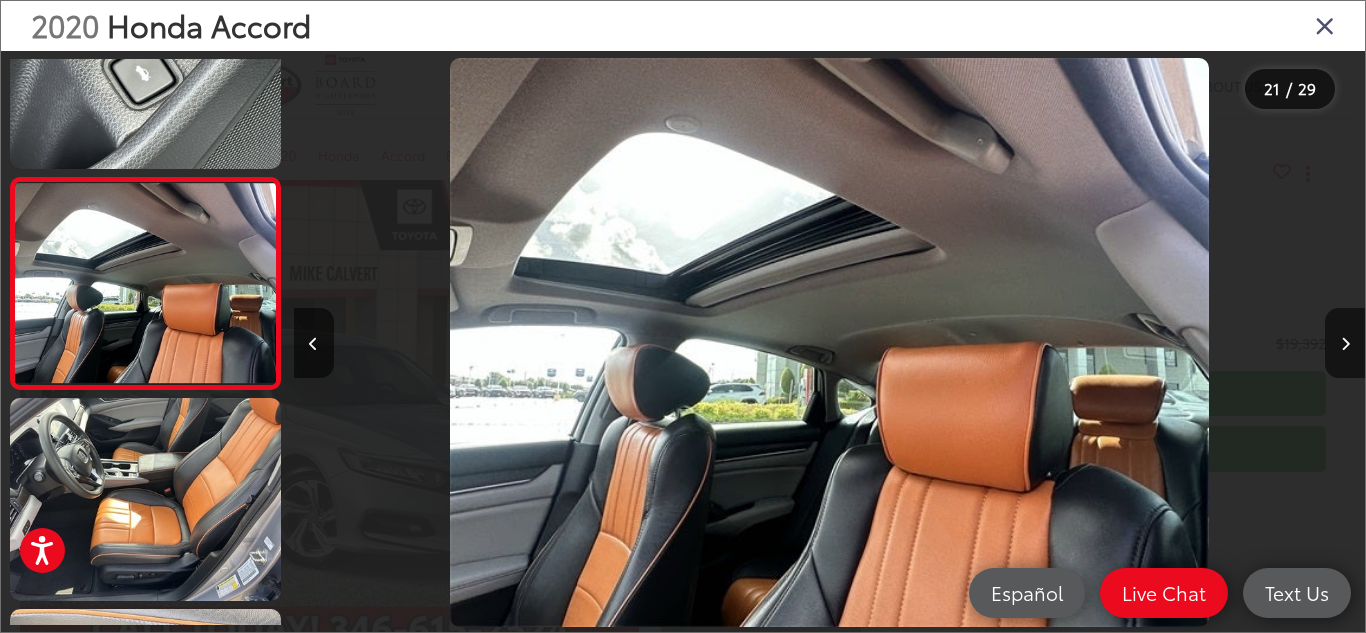 click at bounding box center (1325, 25) 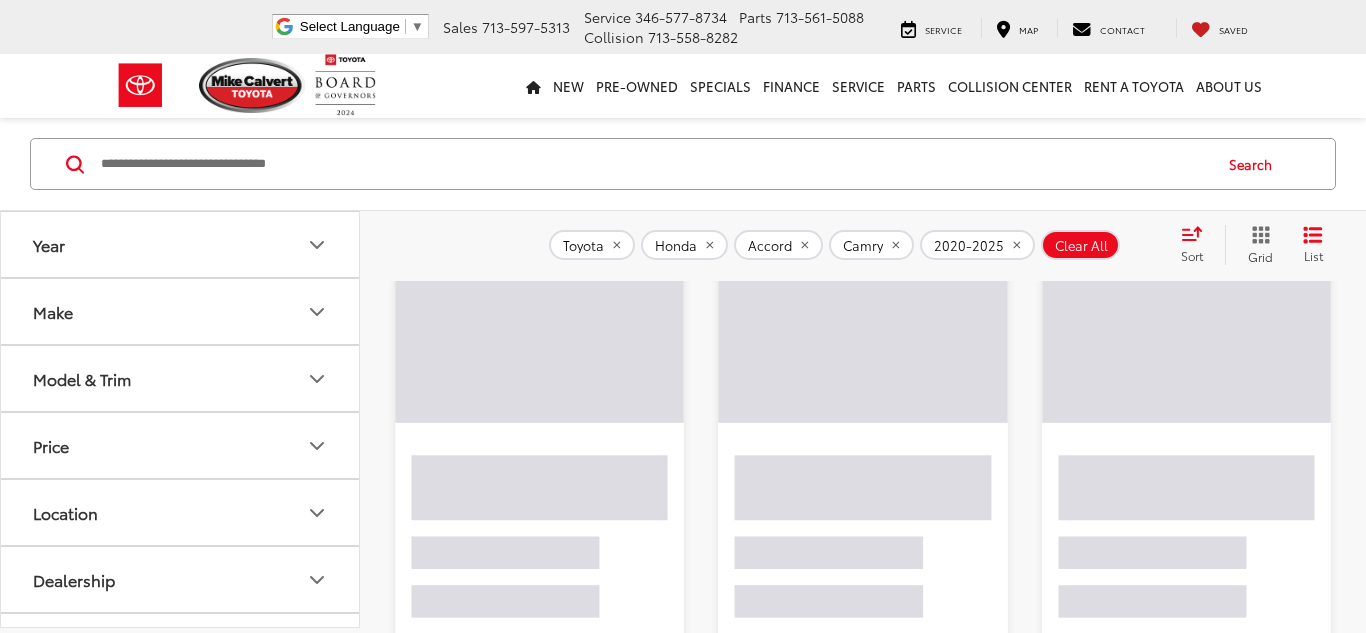 scroll, scrollTop: 202, scrollLeft: 0, axis: vertical 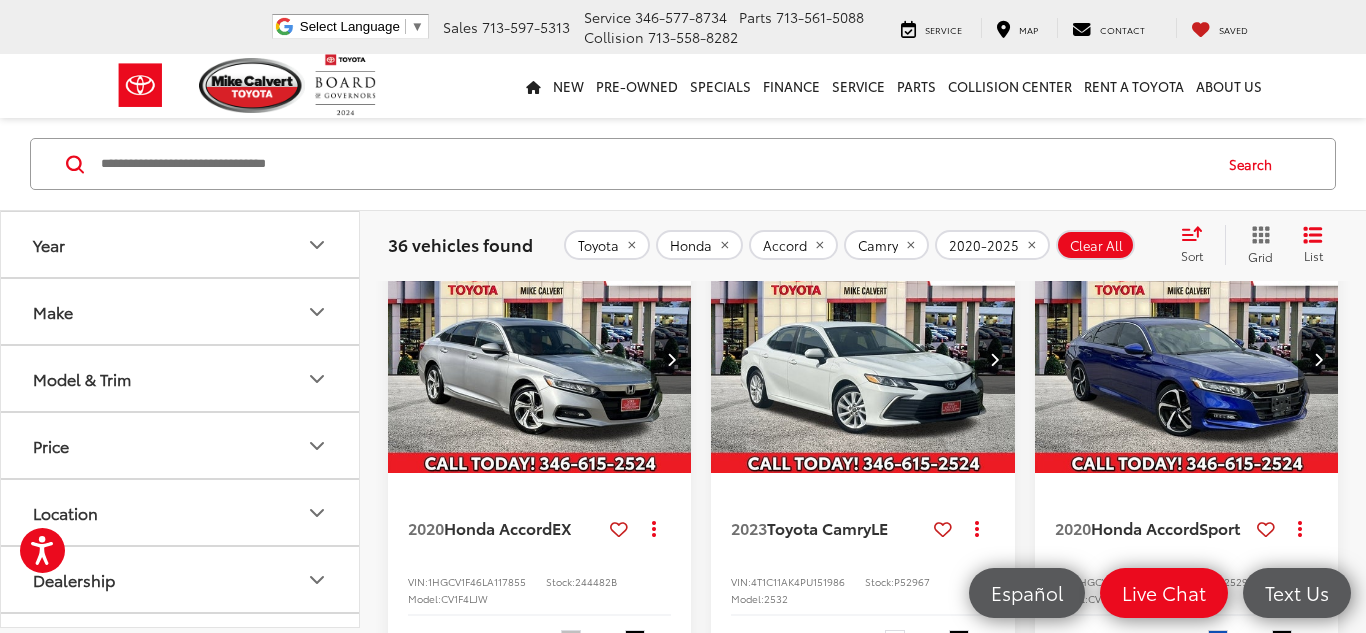 click on "2020  Honda Accord  EX
Copy Link Share Print View Details VIN:  1HGCV1F46LA117855 Stock:  244482B Model:  CV1F4LJW 111,764 mi Ext. Int. Features Adaptive Cruise Control Bluetooth® Android Auto Apple CarPlay Heated Seats Keyless Entry Disclaimer More Details Comments Dealer Comments Mike Calvert Toyota has been here in Houston for 35 years. Family owned and operated we have again been Nationally Recognized for outstanding Customer Service, Sales and Service. From the moment you contact us, you'll know our commitment to Customer Service is second to none. We strive to make your experience with Mike Calvert Toyota a good one - for the life of your vehicle. Whether you need to Purchase, Finance, or Service a New or Pre-Owned car, you've come to the right place. It will be a pleasure to serve you. 30/38 City/Highway MPG Awards:   * ALG Residual Value Awards, Residual Value Awards More...
$19,392
Today's Price:" 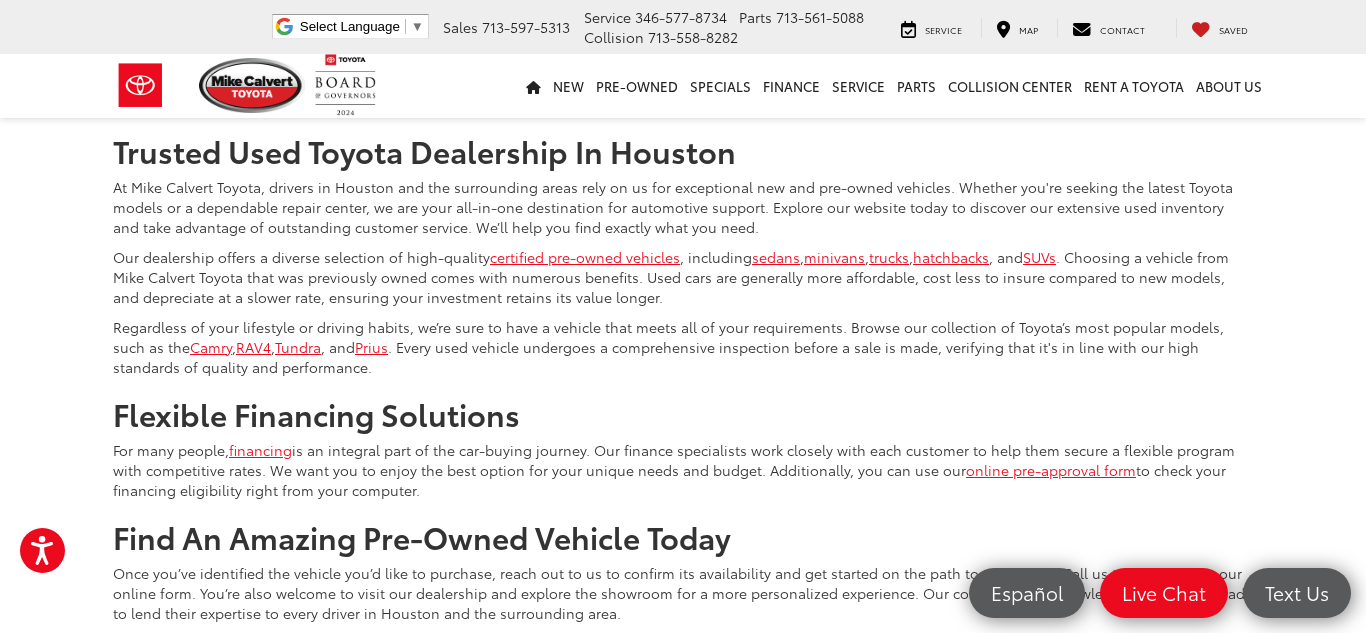 scroll, scrollTop: 4387, scrollLeft: 0, axis: vertical 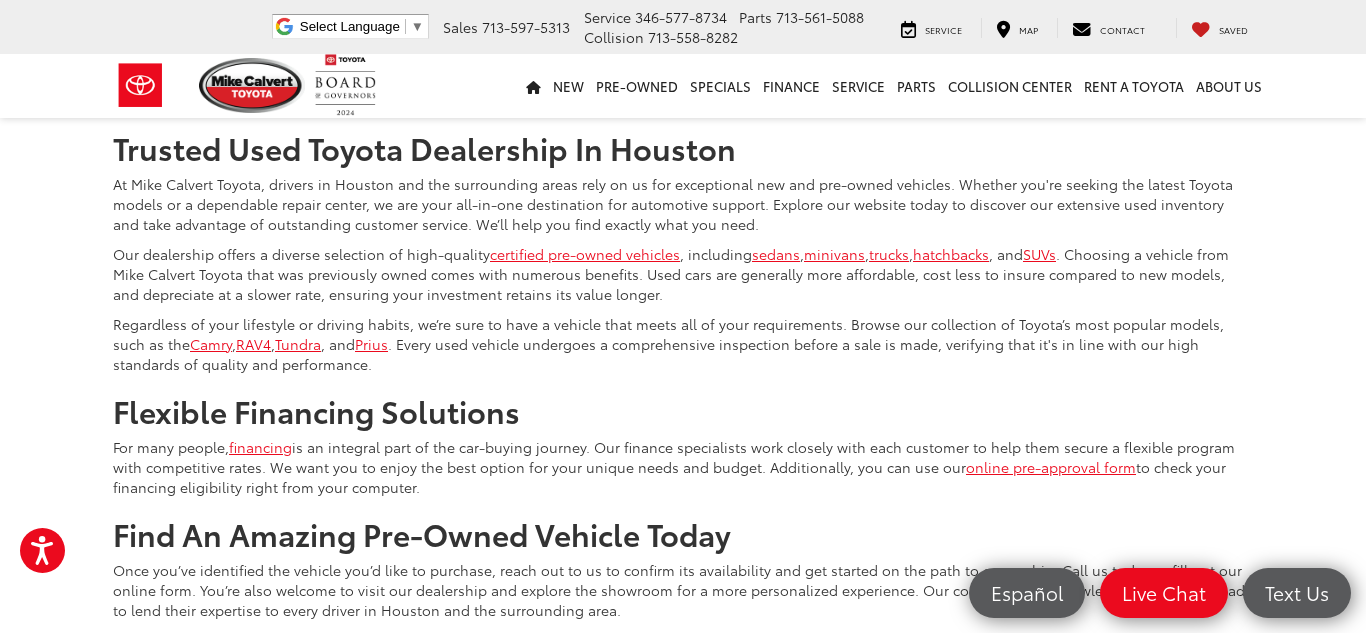 click on "2" at bounding box center [1040, 52] 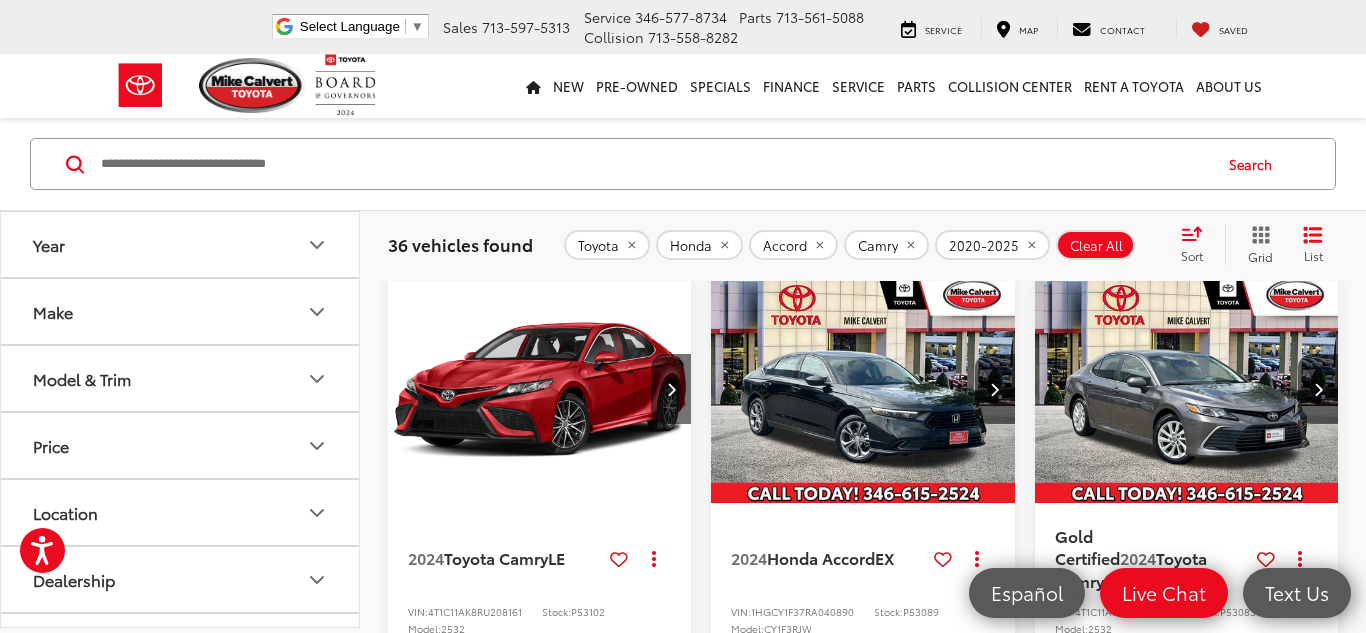 scroll, scrollTop: 135, scrollLeft: 0, axis: vertical 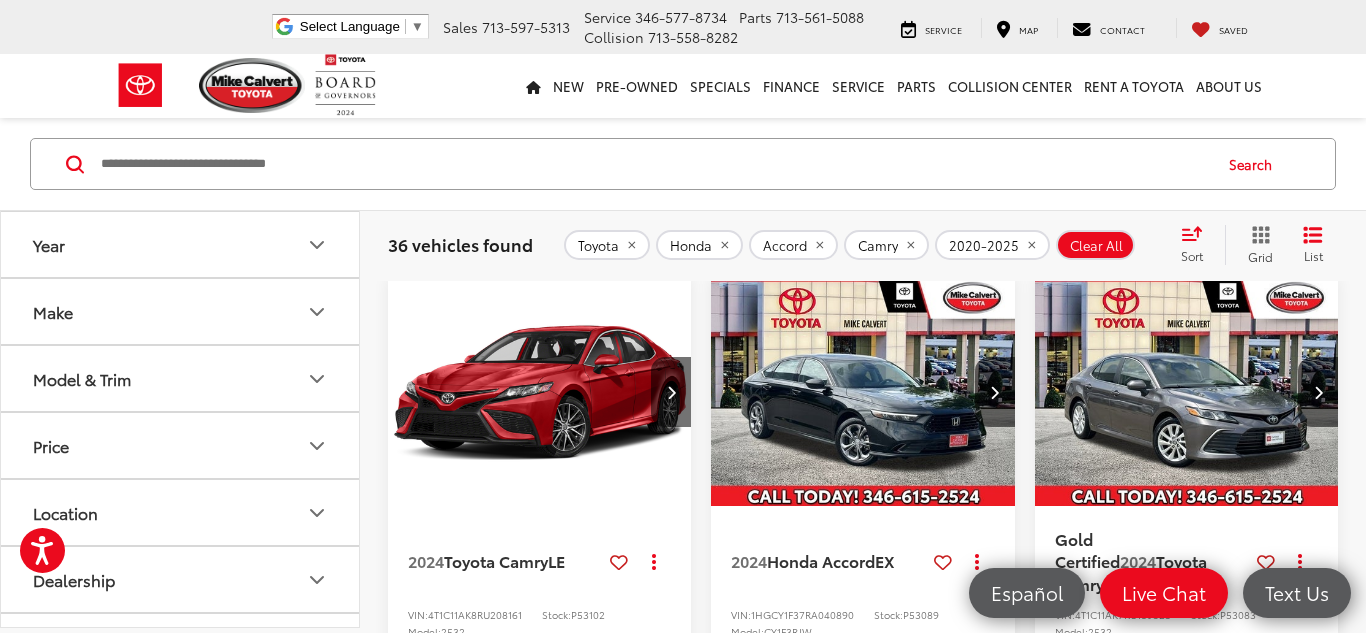 click at bounding box center (863, 393) 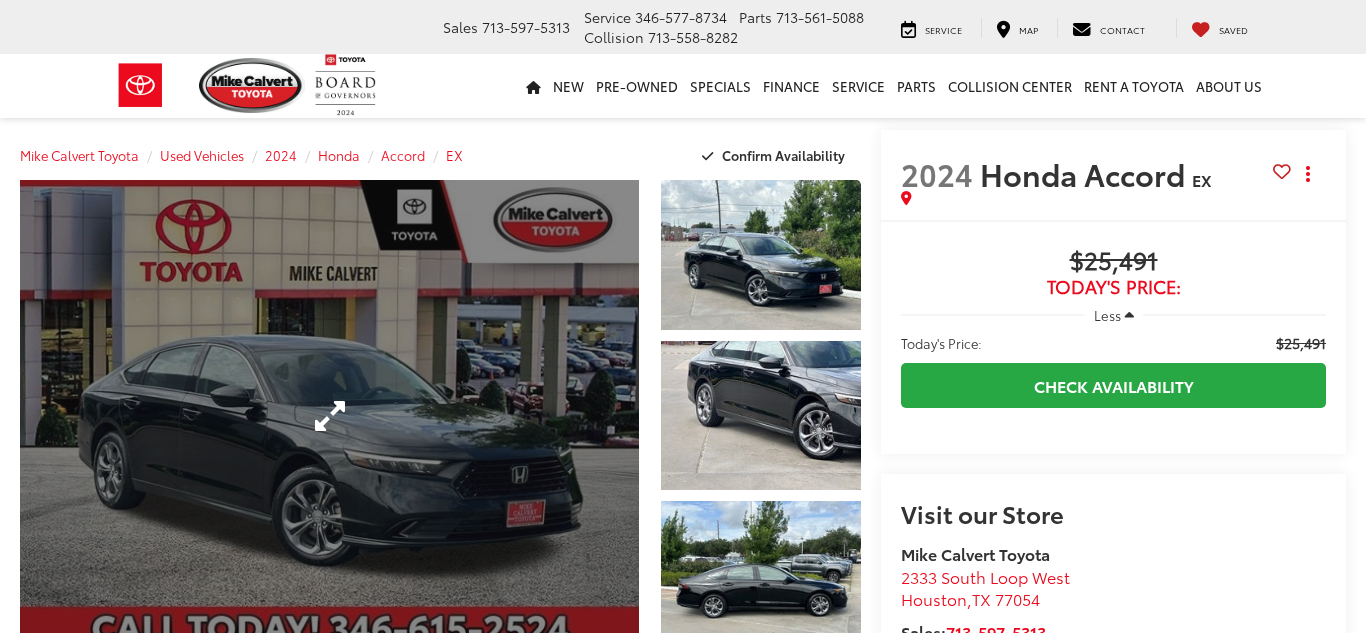 scroll, scrollTop: 0, scrollLeft: 0, axis: both 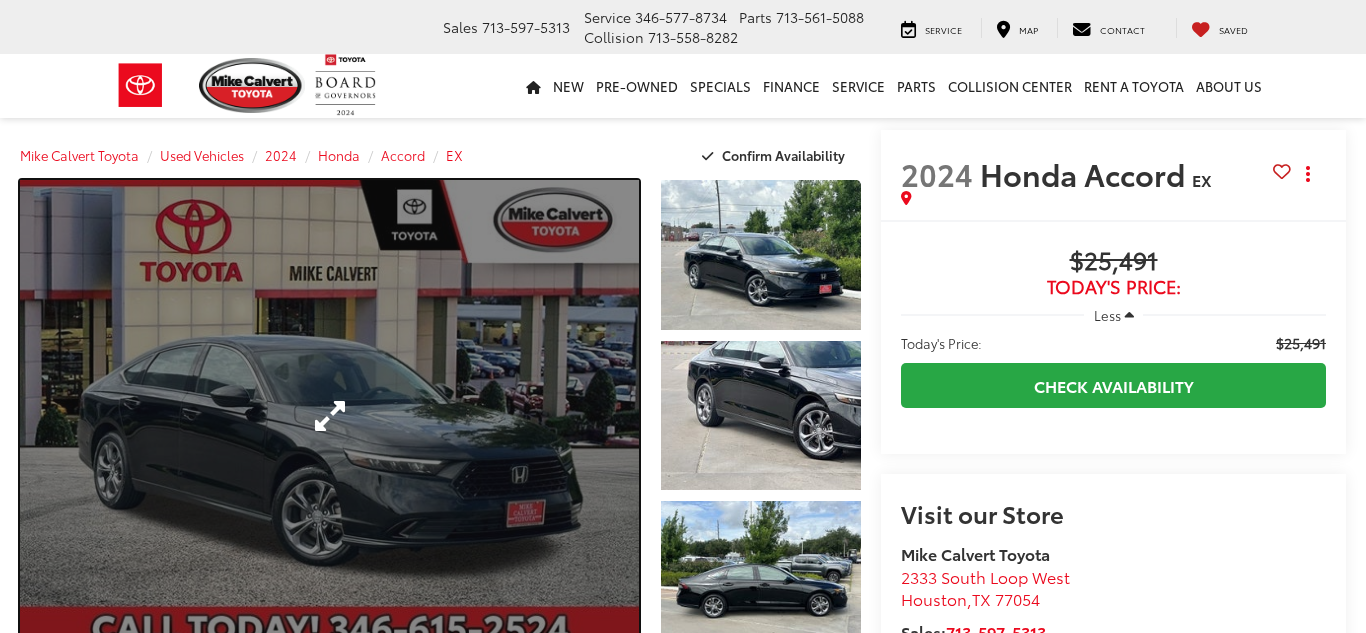 click at bounding box center (329, 415) 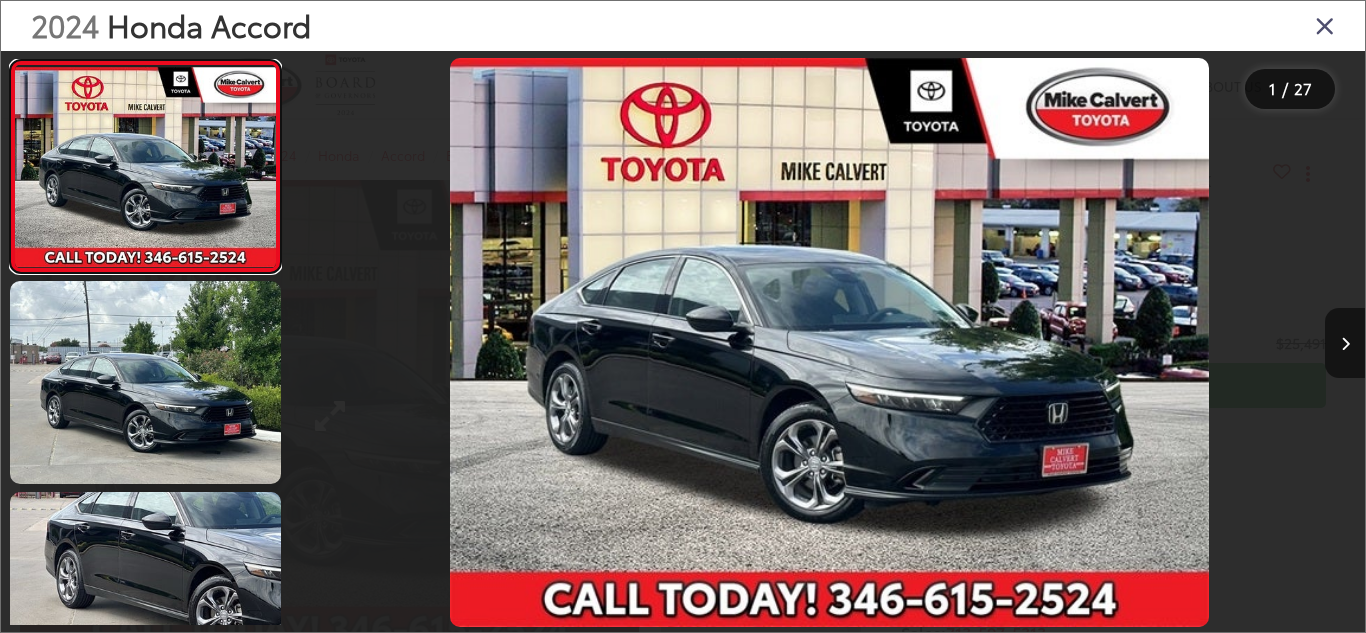 scroll, scrollTop: 0, scrollLeft: 0, axis: both 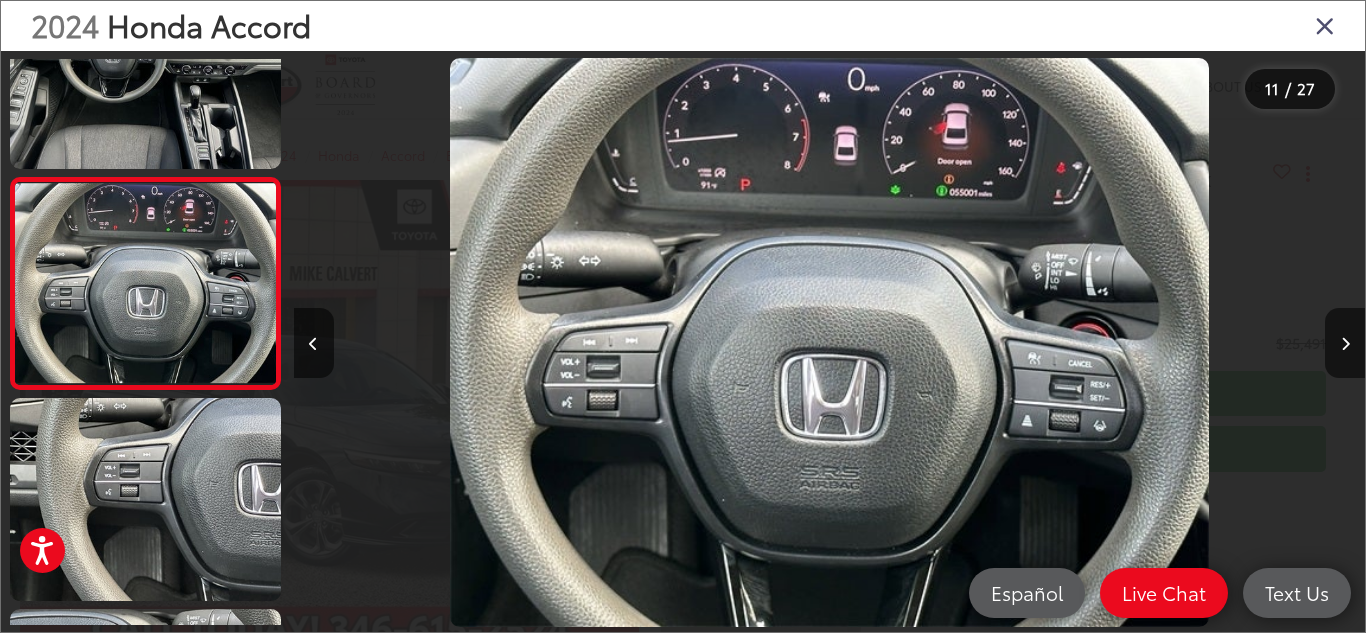 click at bounding box center [1325, 25] 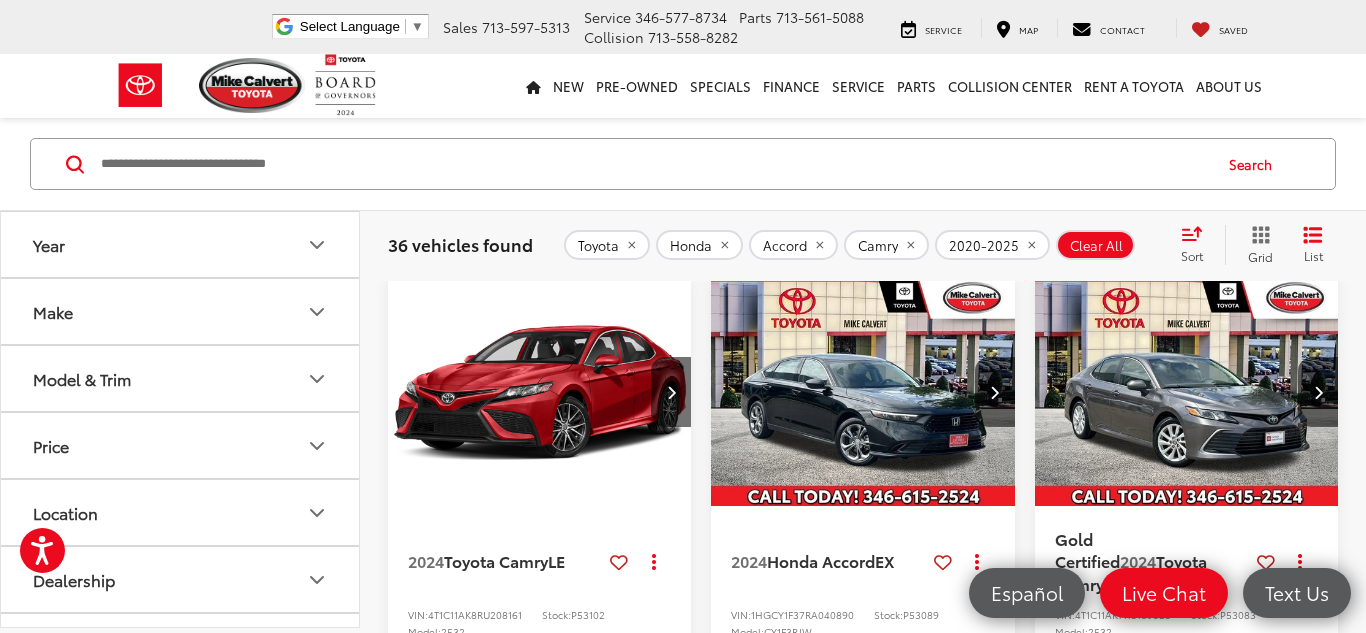 scroll, scrollTop: 1103, scrollLeft: 0, axis: vertical 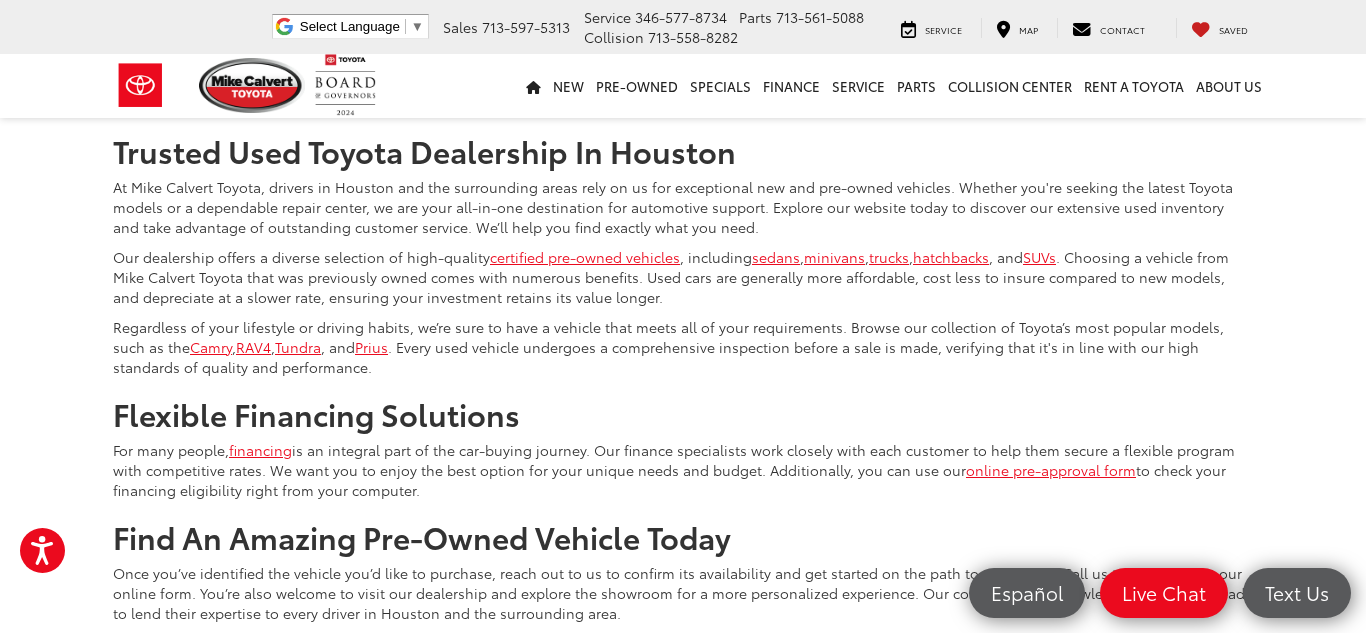 click on "1" at bounding box center (1011, 55) 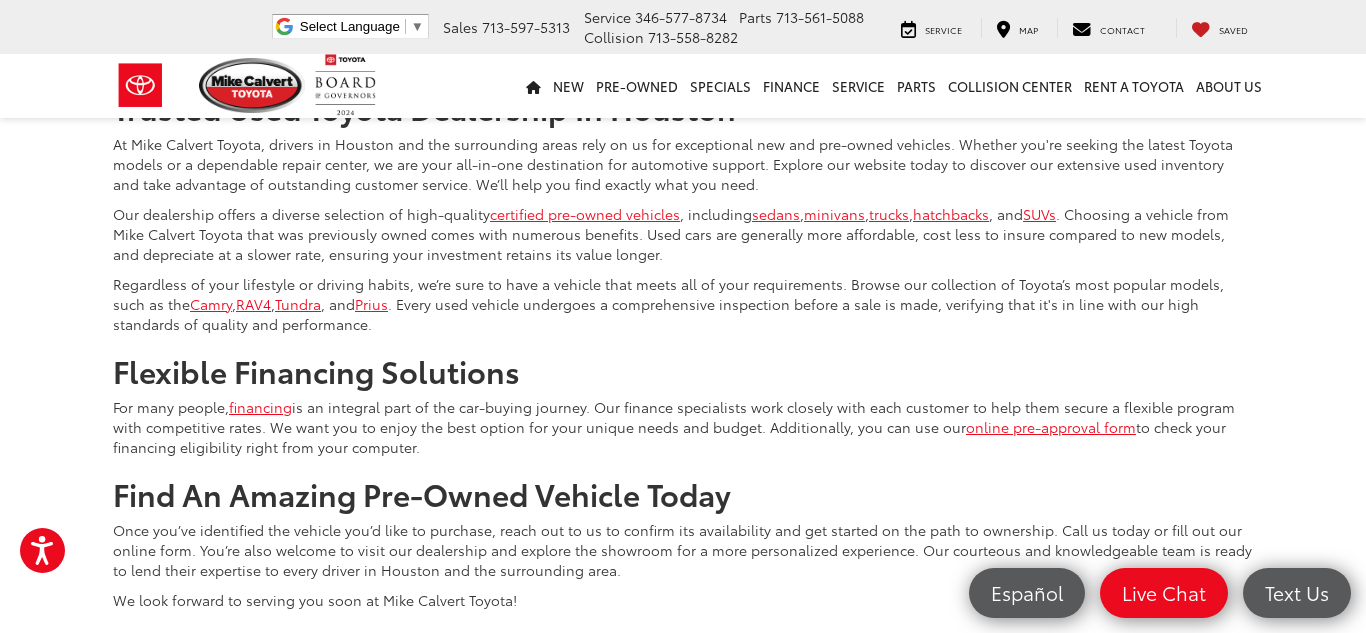 scroll, scrollTop: 4425, scrollLeft: 0, axis: vertical 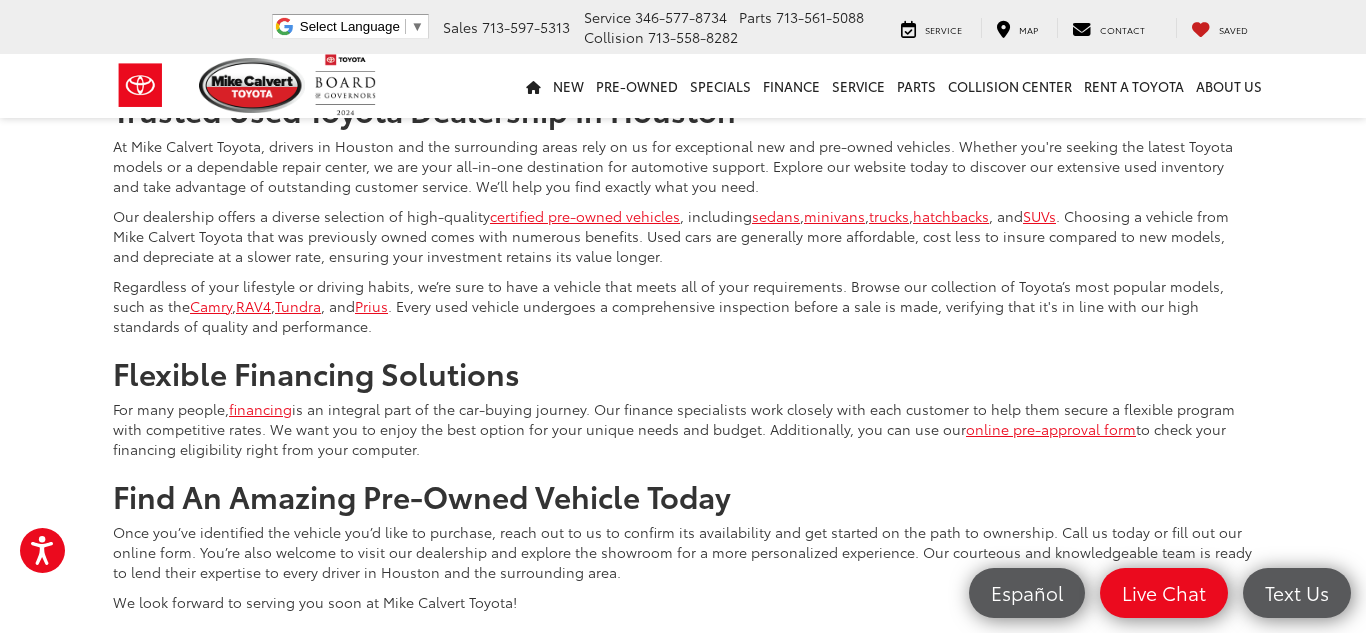 click on "3" at bounding box center [1070, 14] 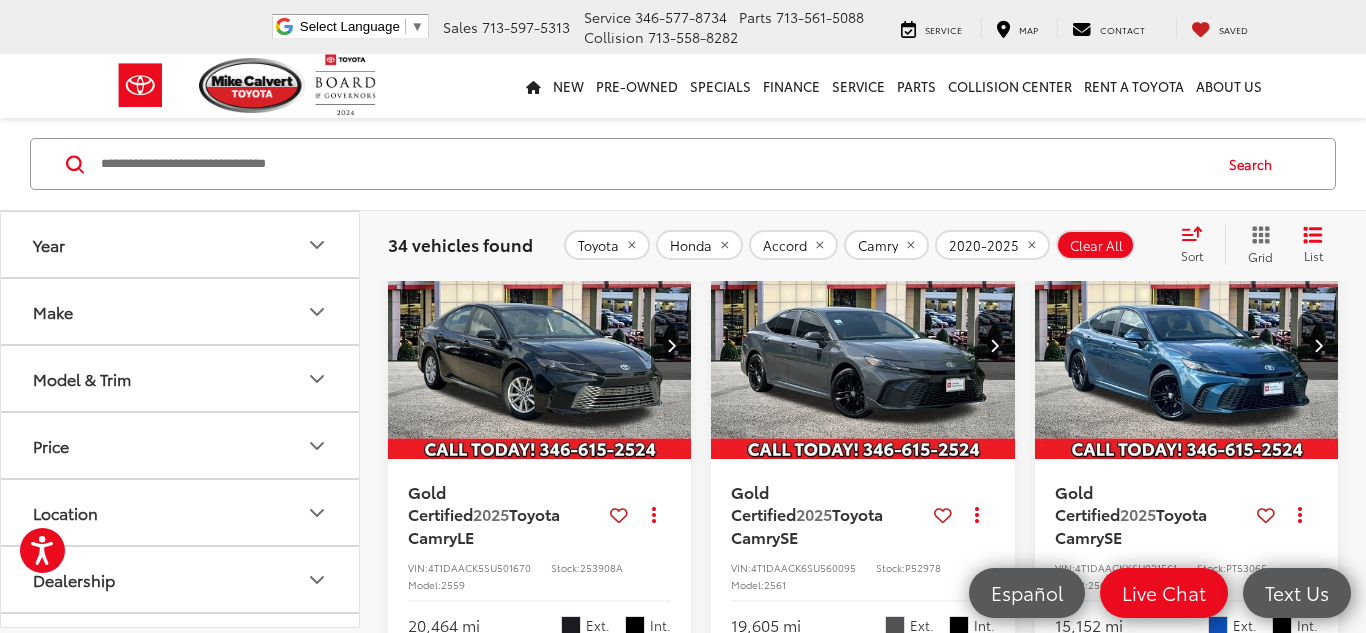 scroll, scrollTop: 180, scrollLeft: 0, axis: vertical 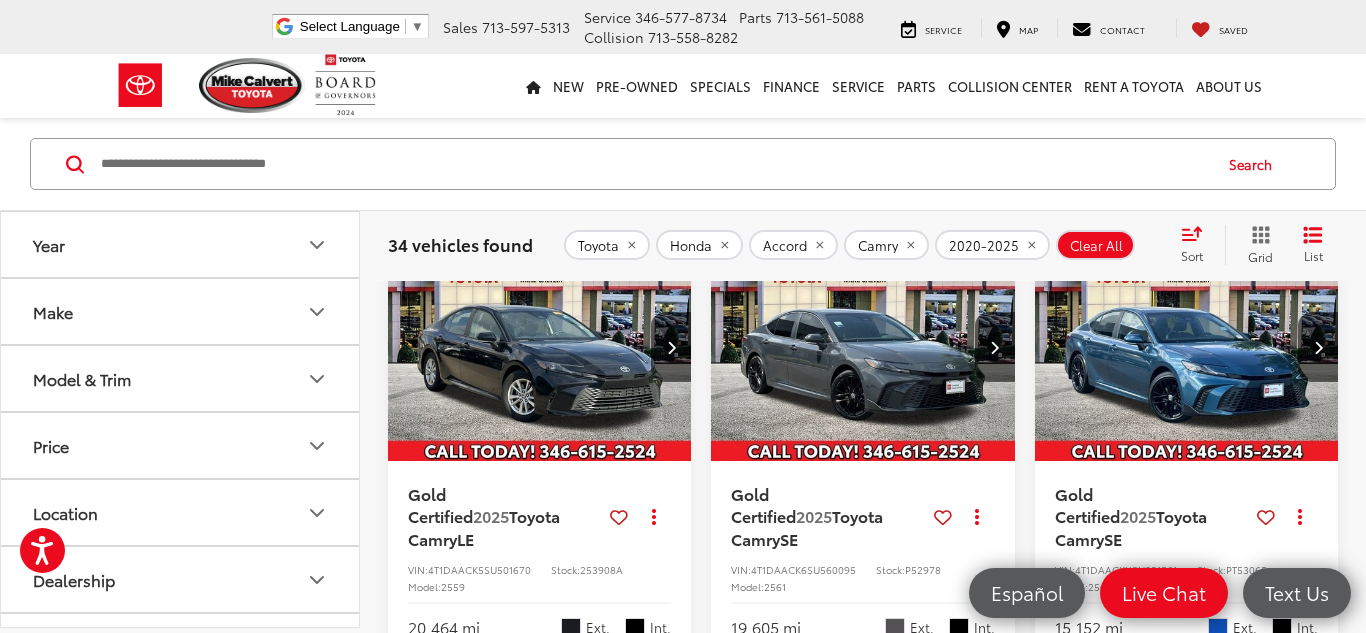 click at bounding box center (1187, 348) 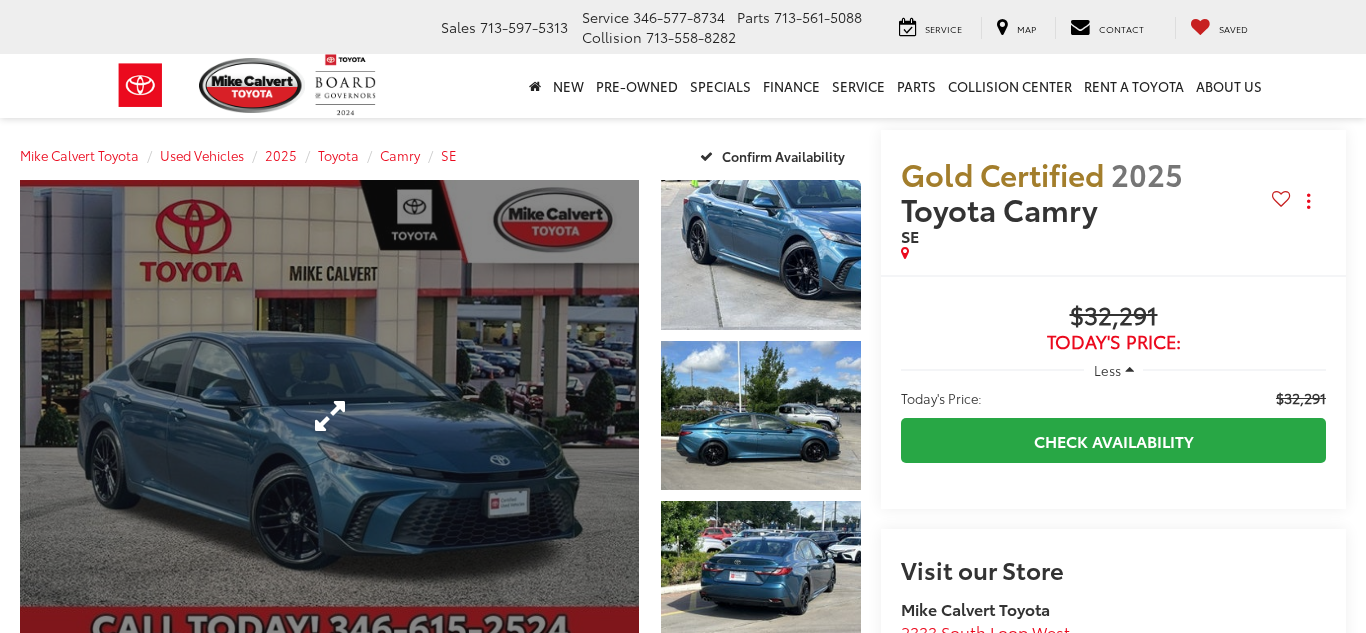 scroll, scrollTop: 0, scrollLeft: 0, axis: both 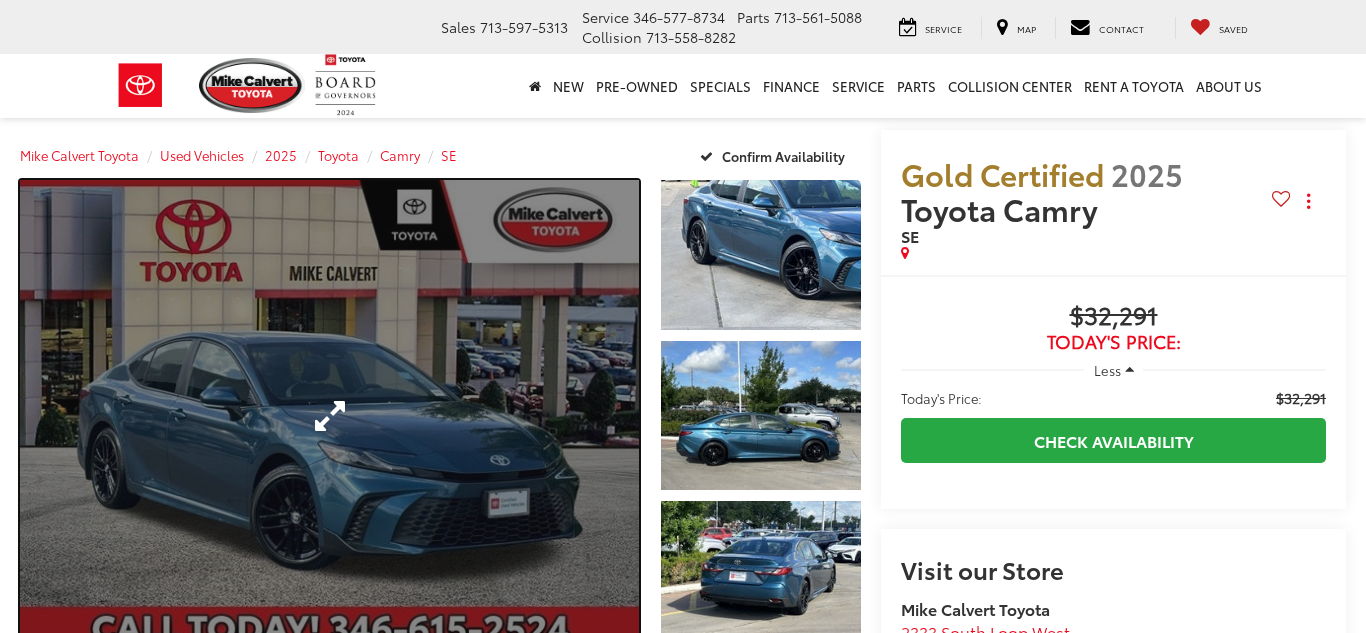 click at bounding box center (329, 415) 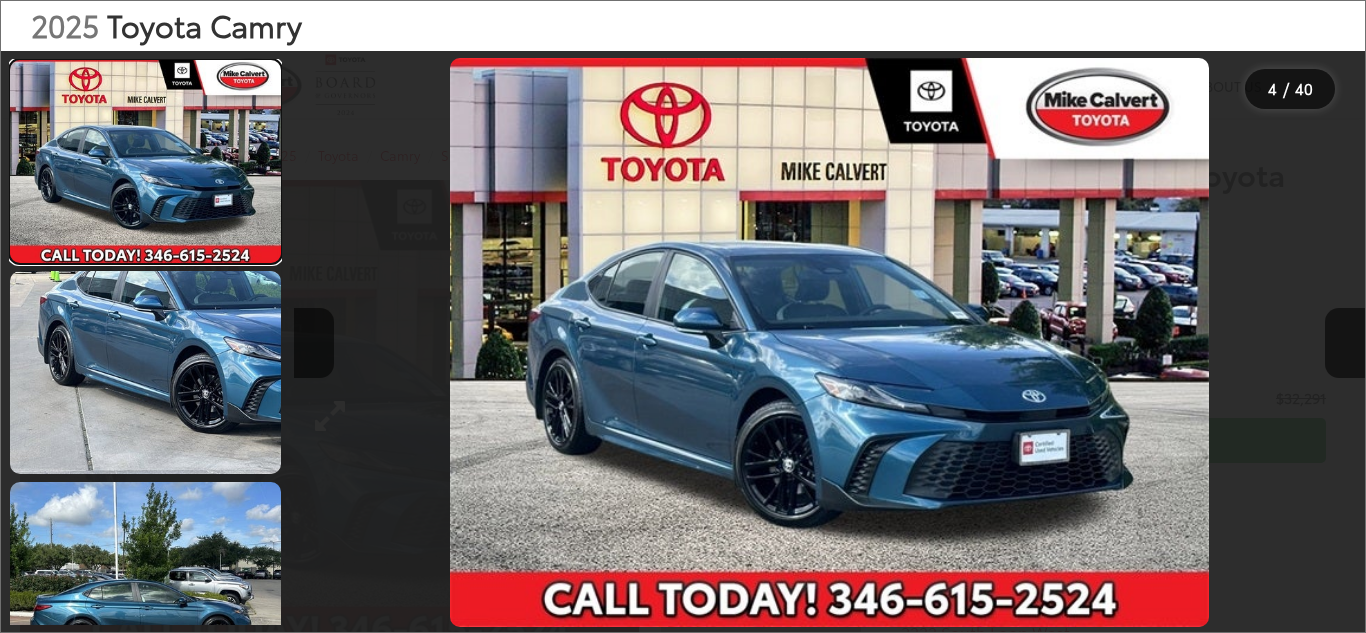 scroll, scrollTop: 0, scrollLeft: 3246, axis: horizontal 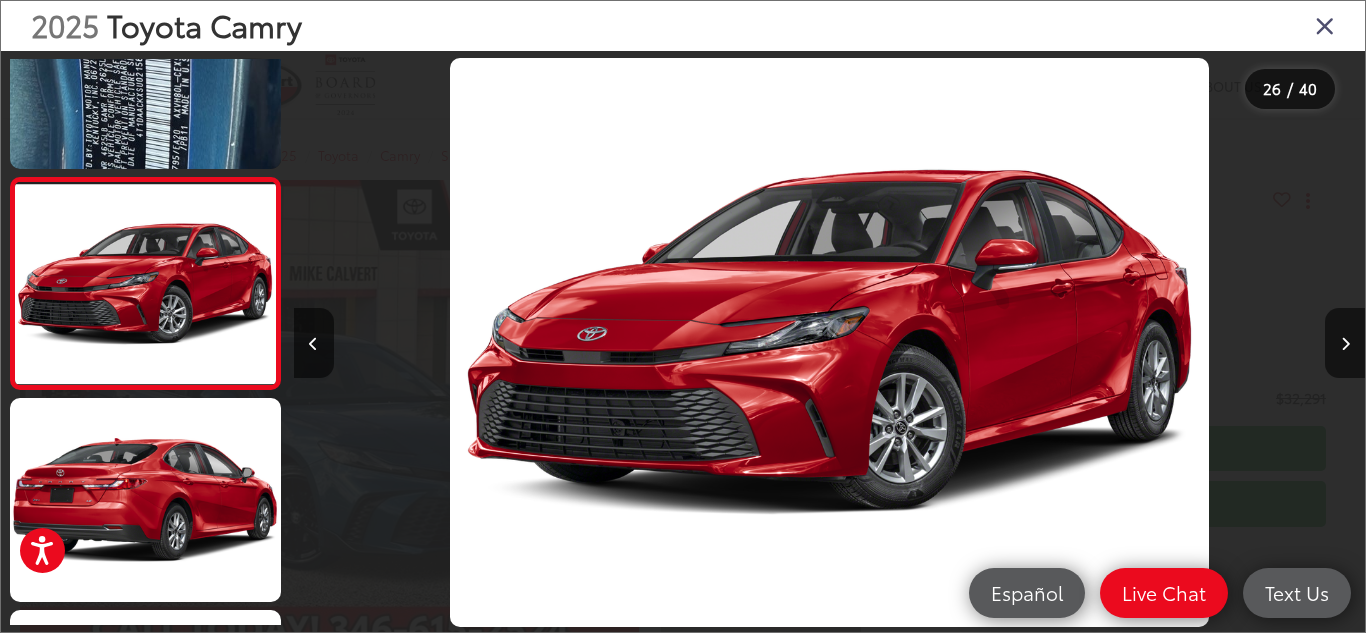 click at bounding box center (1325, 25) 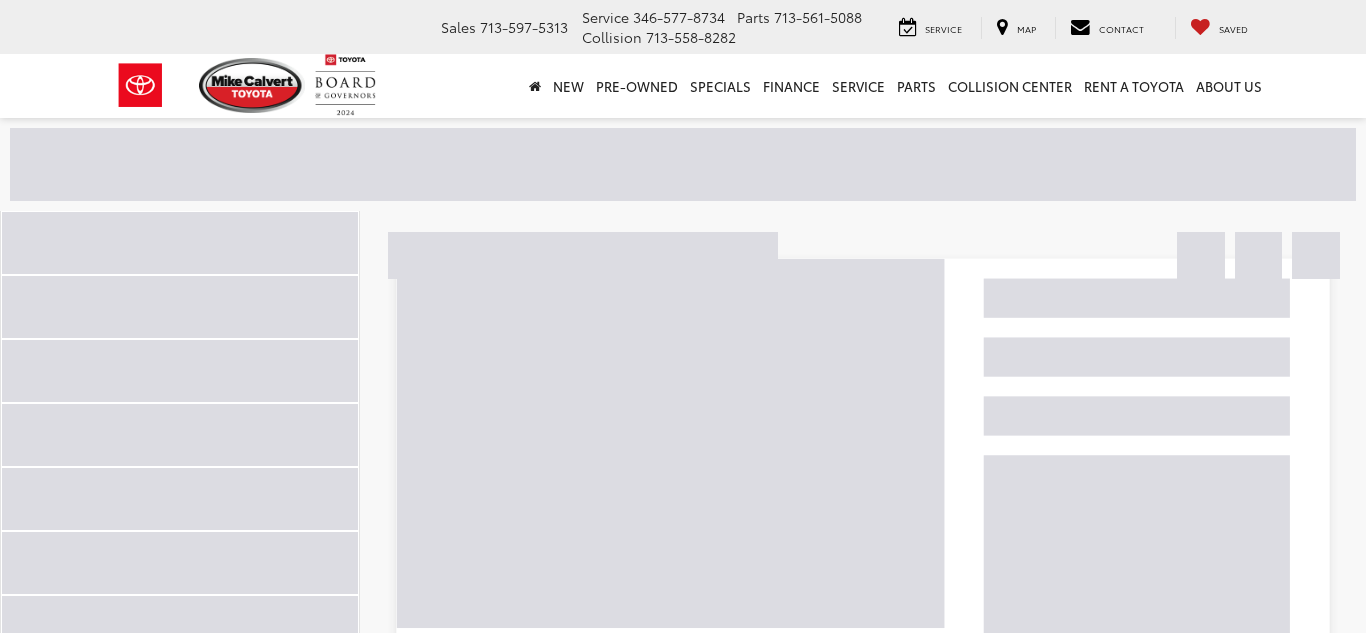scroll, scrollTop: 180, scrollLeft: 0, axis: vertical 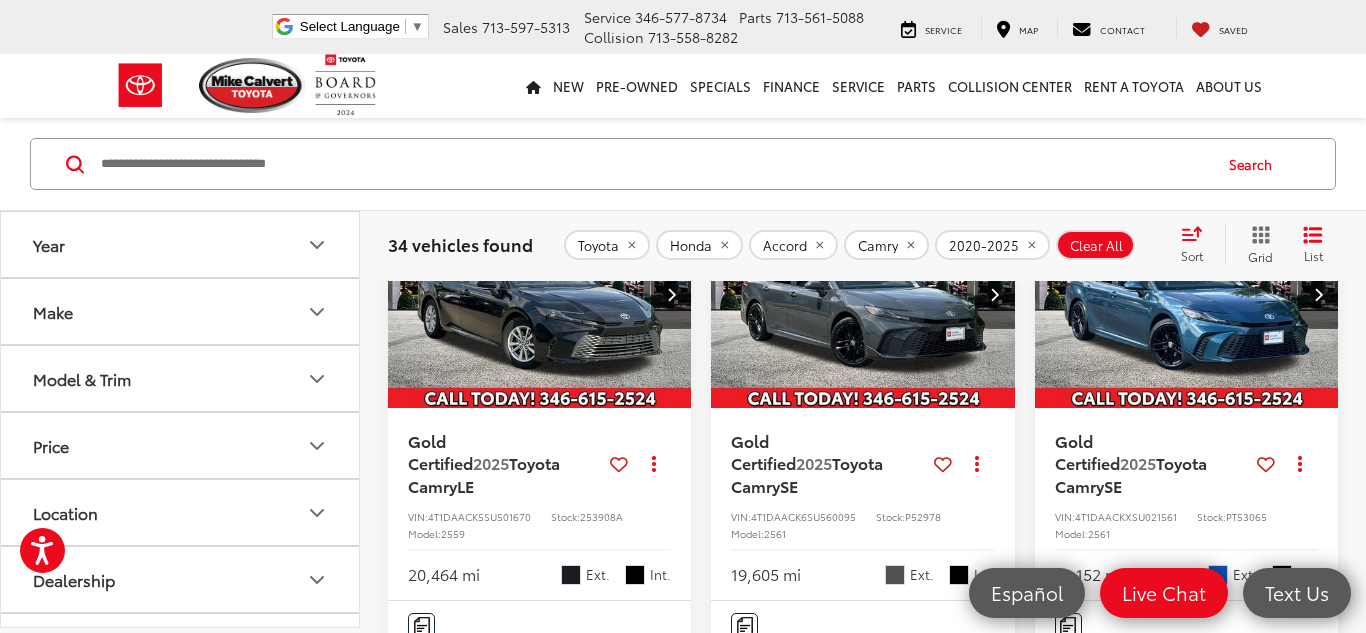 click 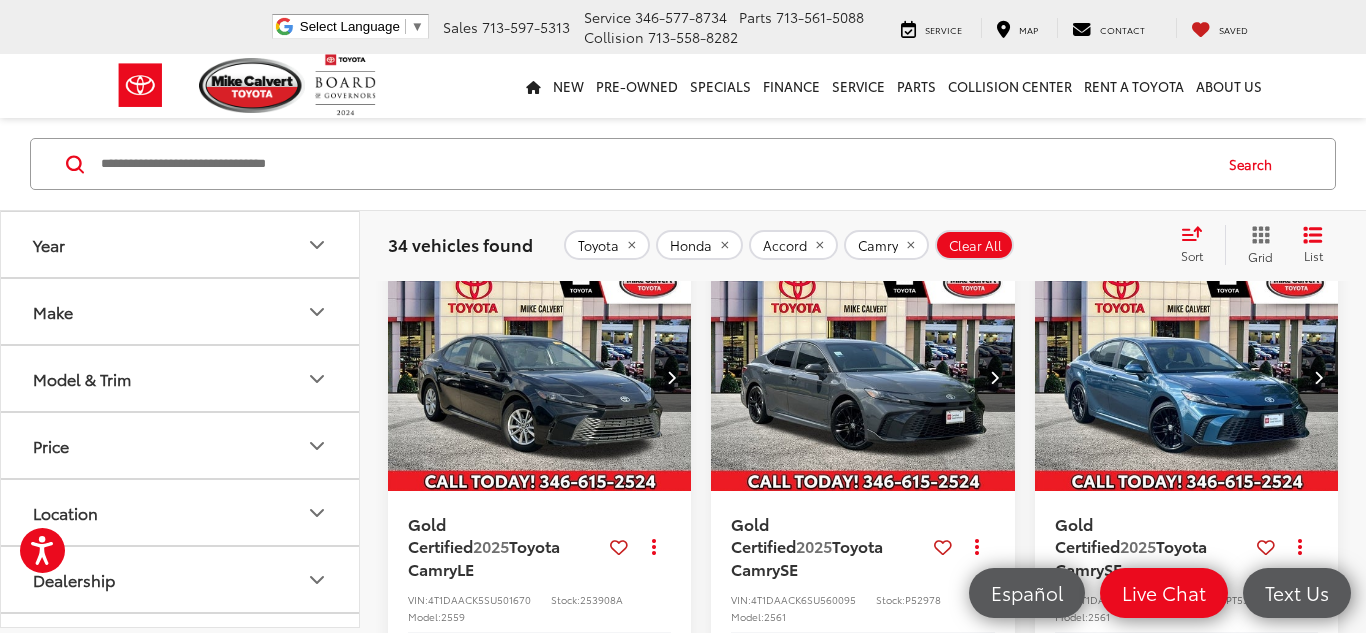 scroll, scrollTop: 129, scrollLeft: 0, axis: vertical 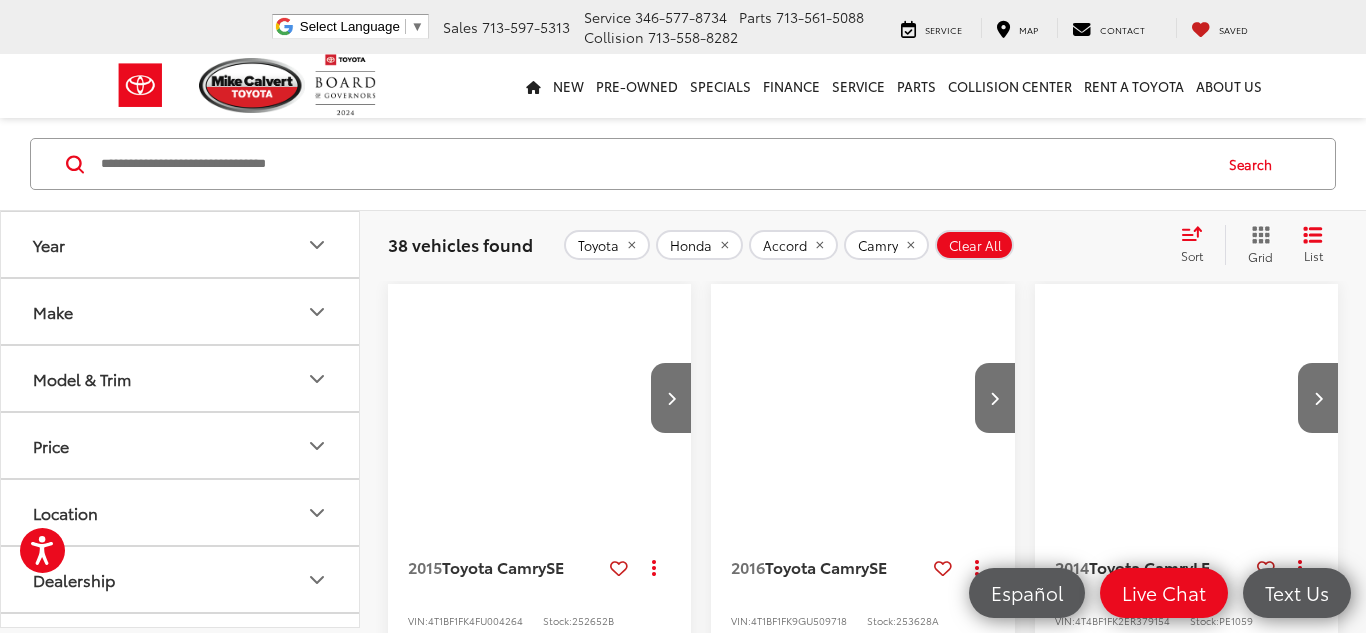 click on "Camry" 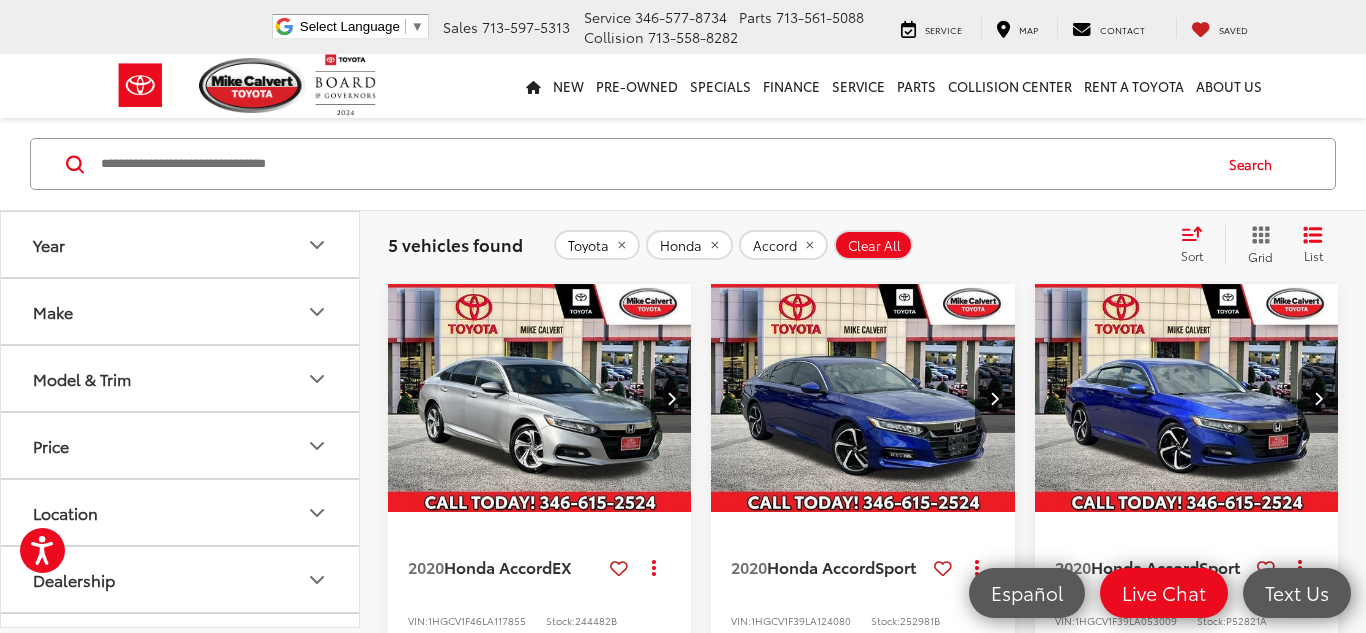 click 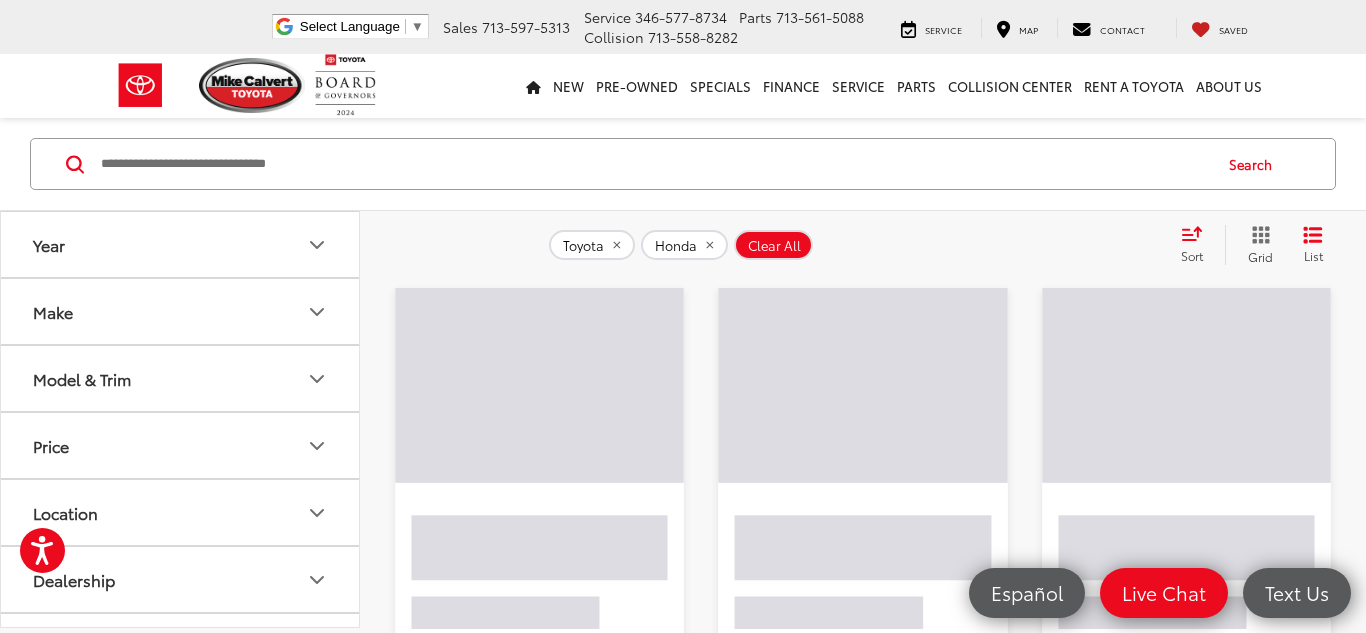 click 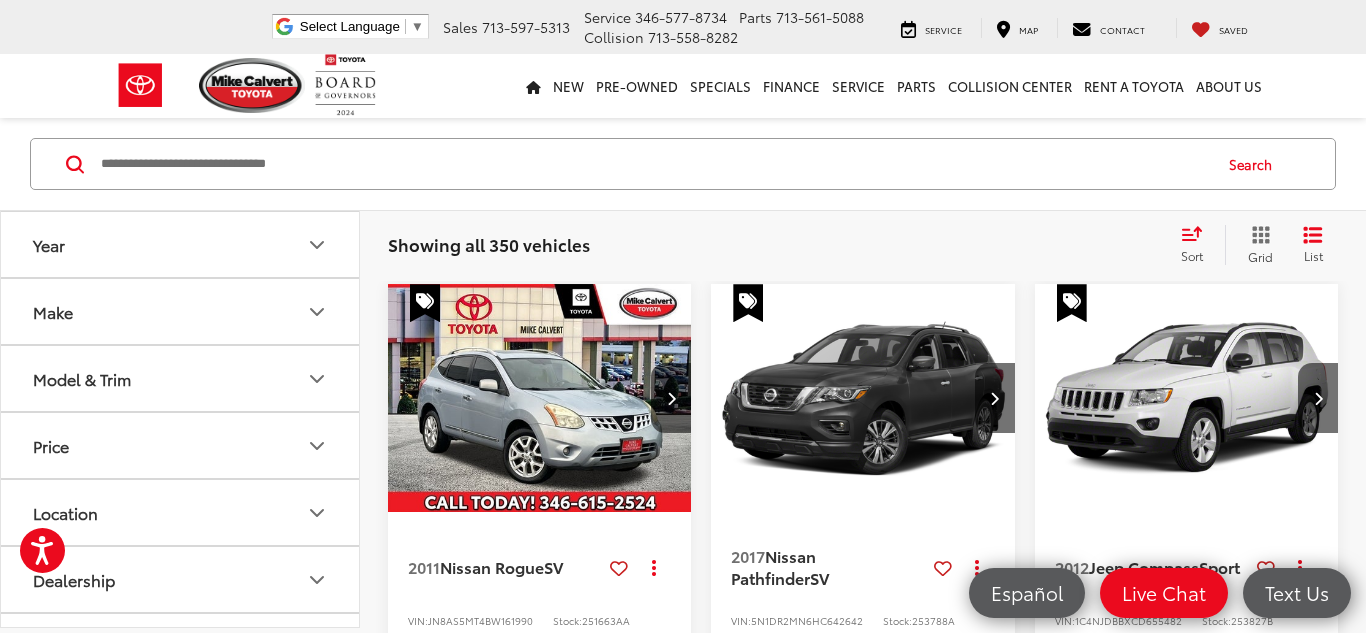 click on "Make" at bounding box center [181, 311] 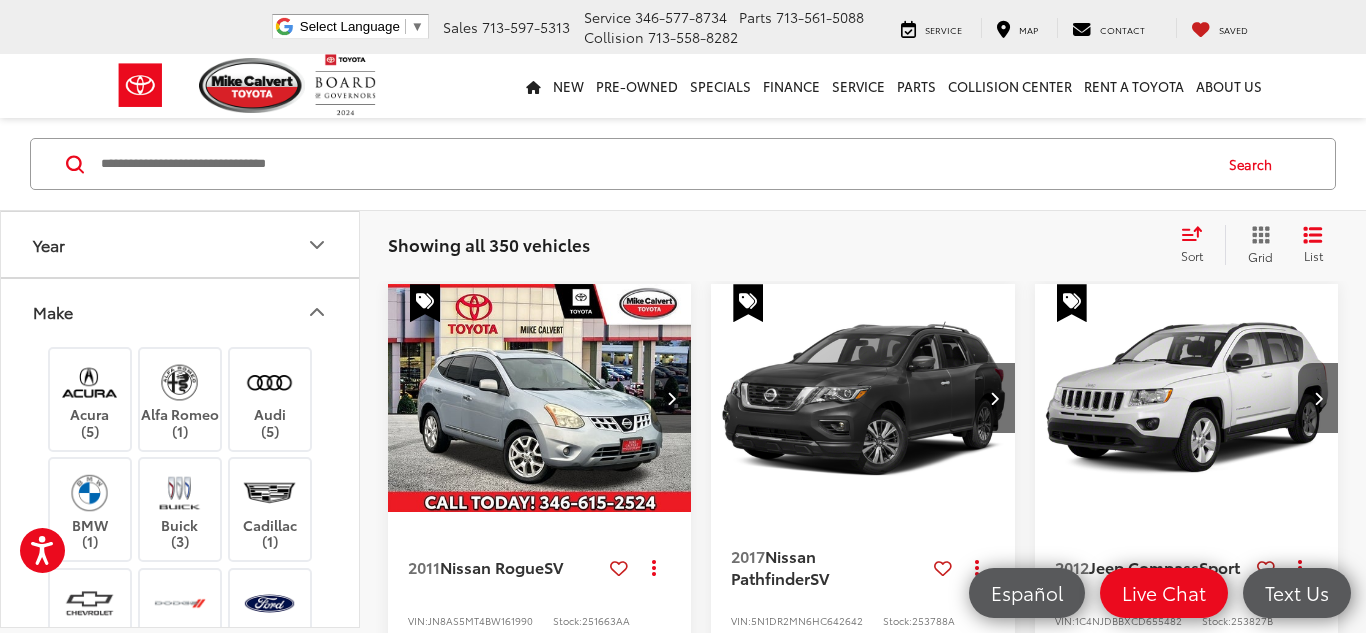 click on "Make" at bounding box center (181, 311) 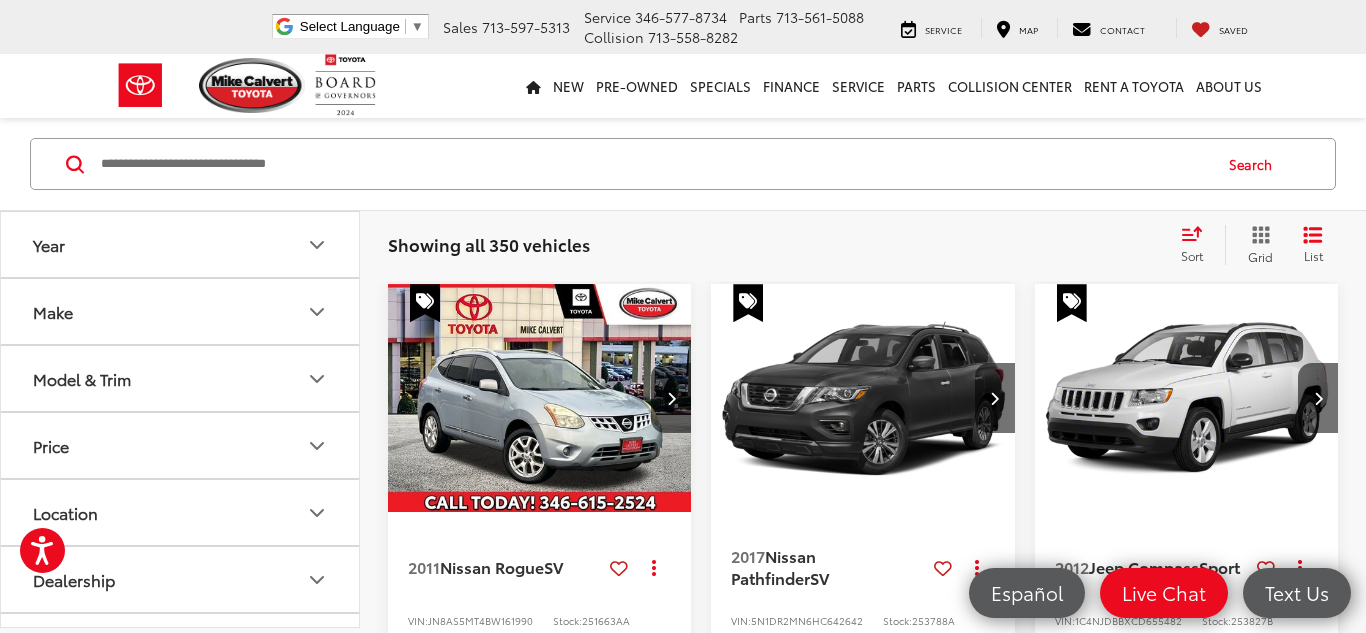 click on "Make" at bounding box center (181, 311) 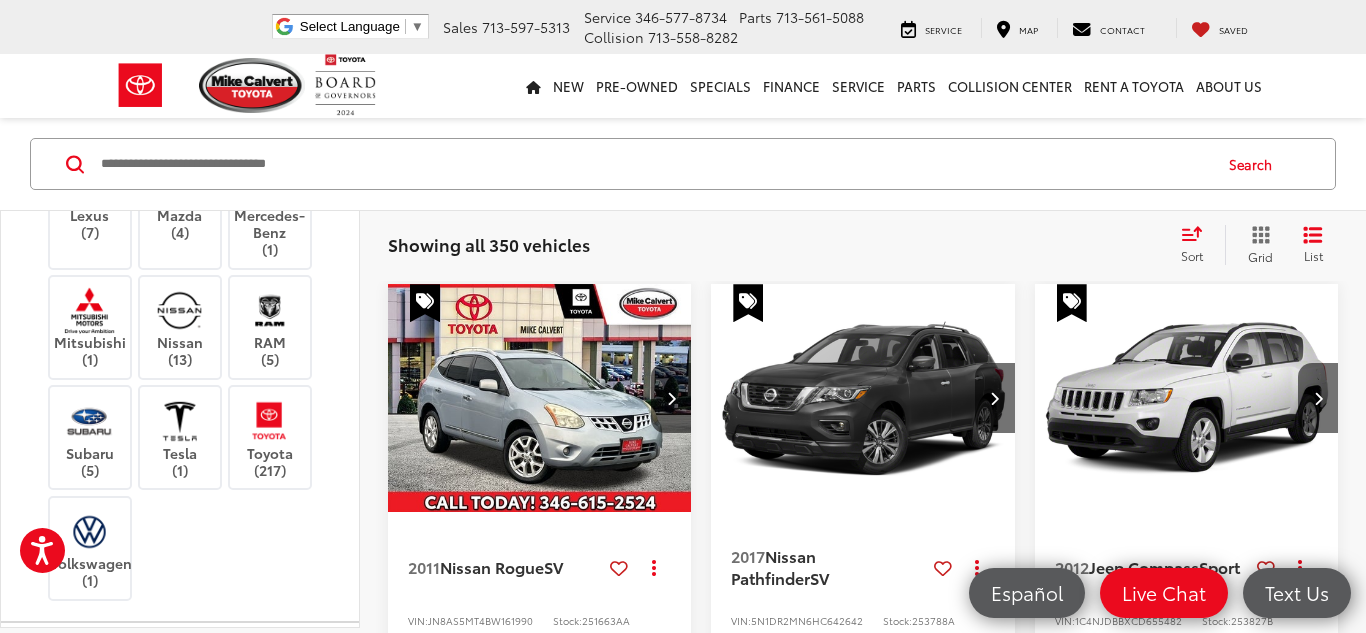 scroll, scrollTop: 755, scrollLeft: 0, axis: vertical 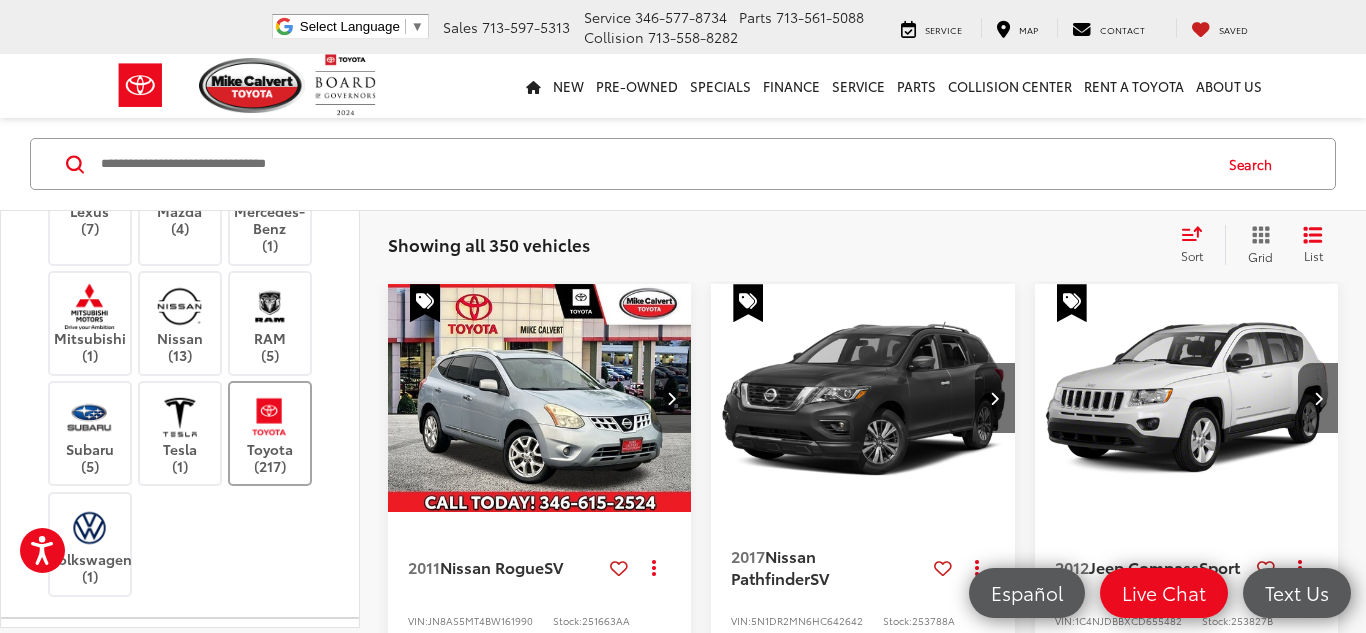 click at bounding box center [269, 416] 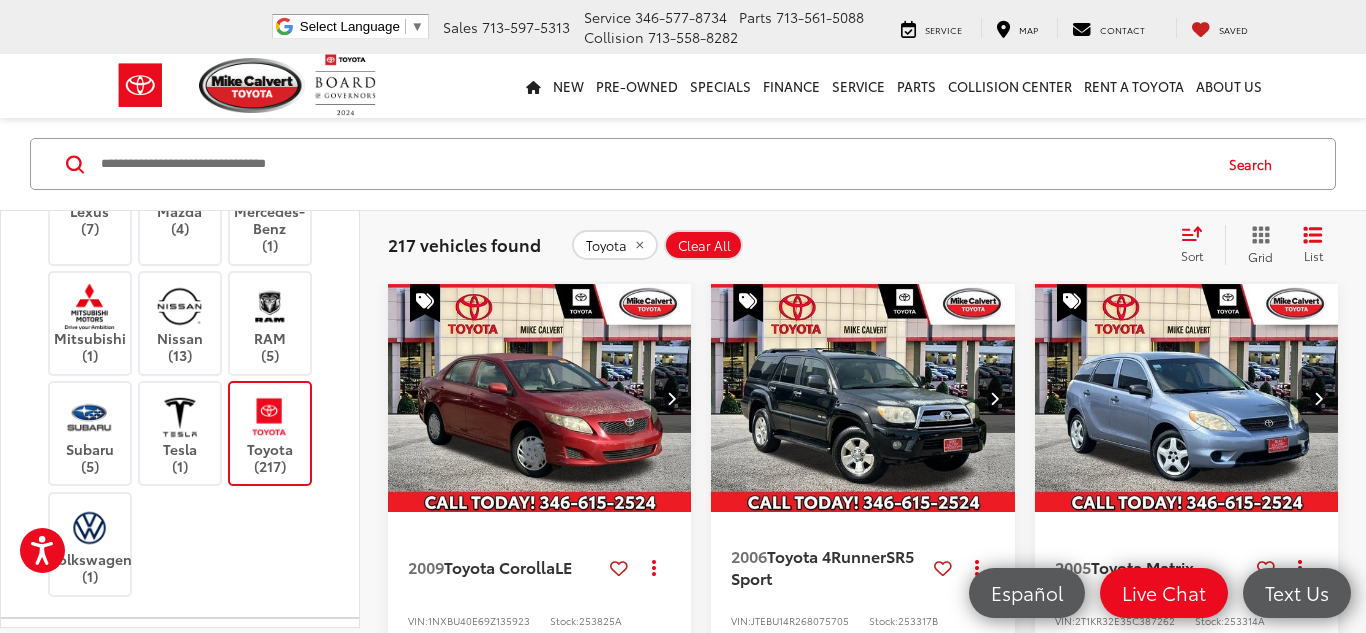 scroll, scrollTop: 312, scrollLeft: 0, axis: vertical 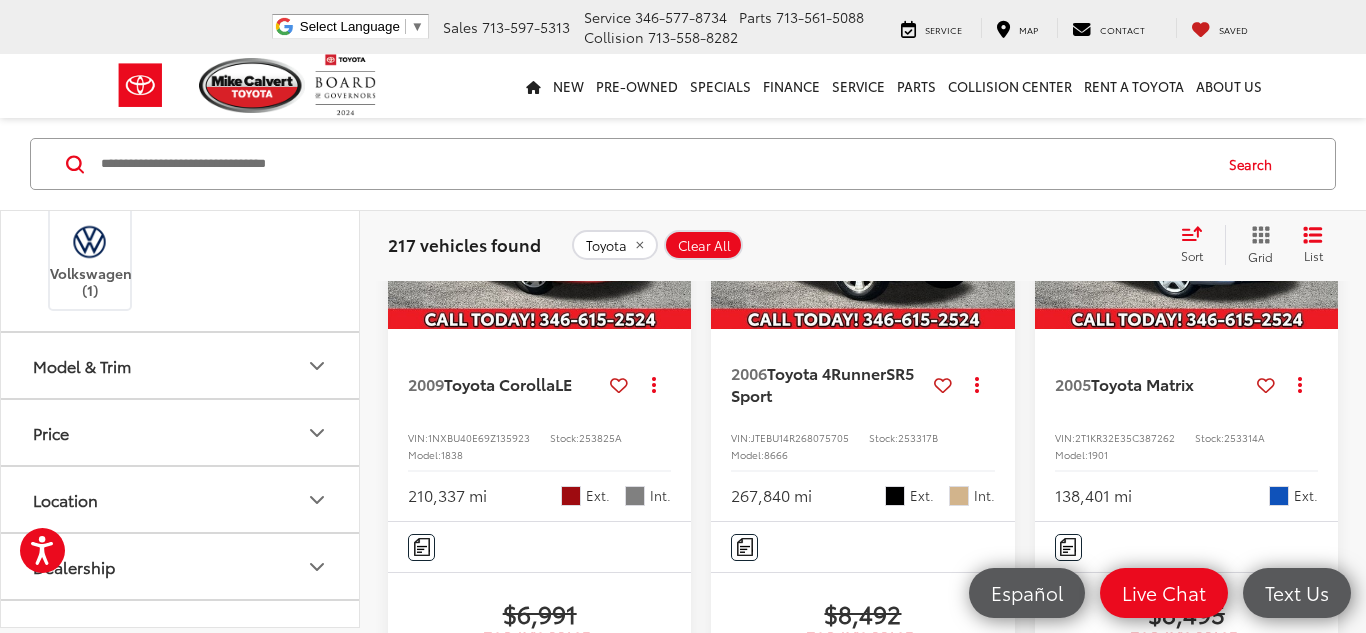 click on "Model & Trim" at bounding box center (181, 365) 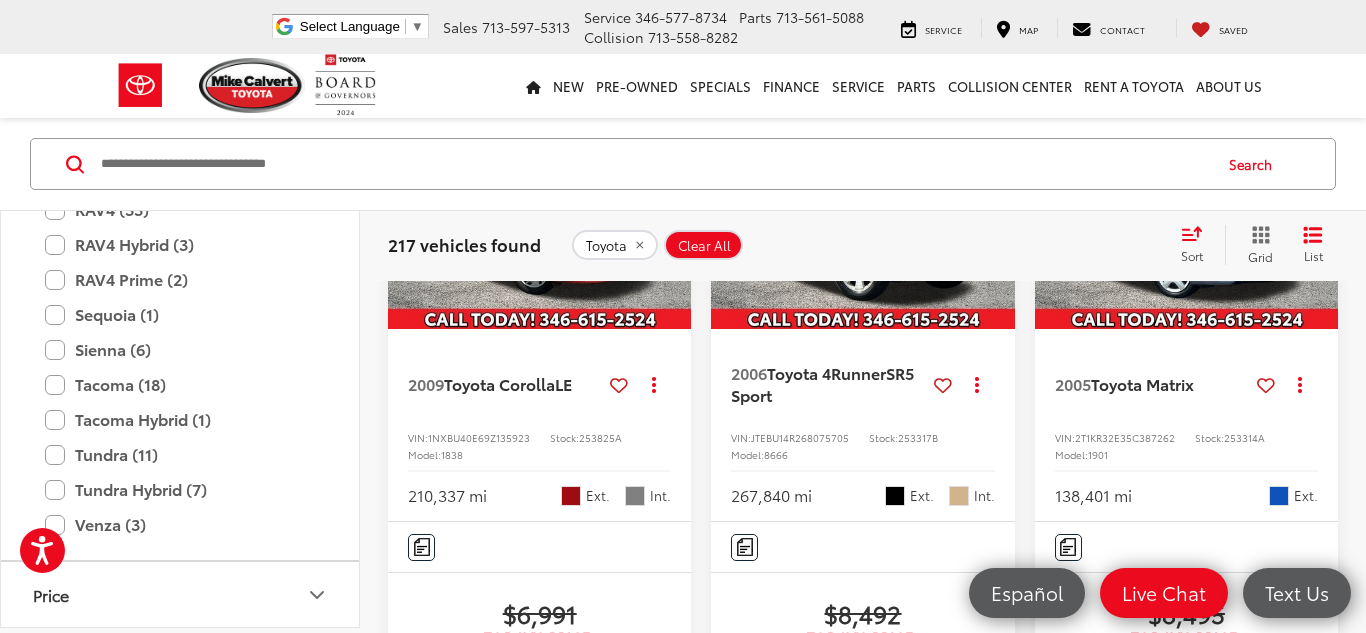 scroll, scrollTop: 1795, scrollLeft: 0, axis: vertical 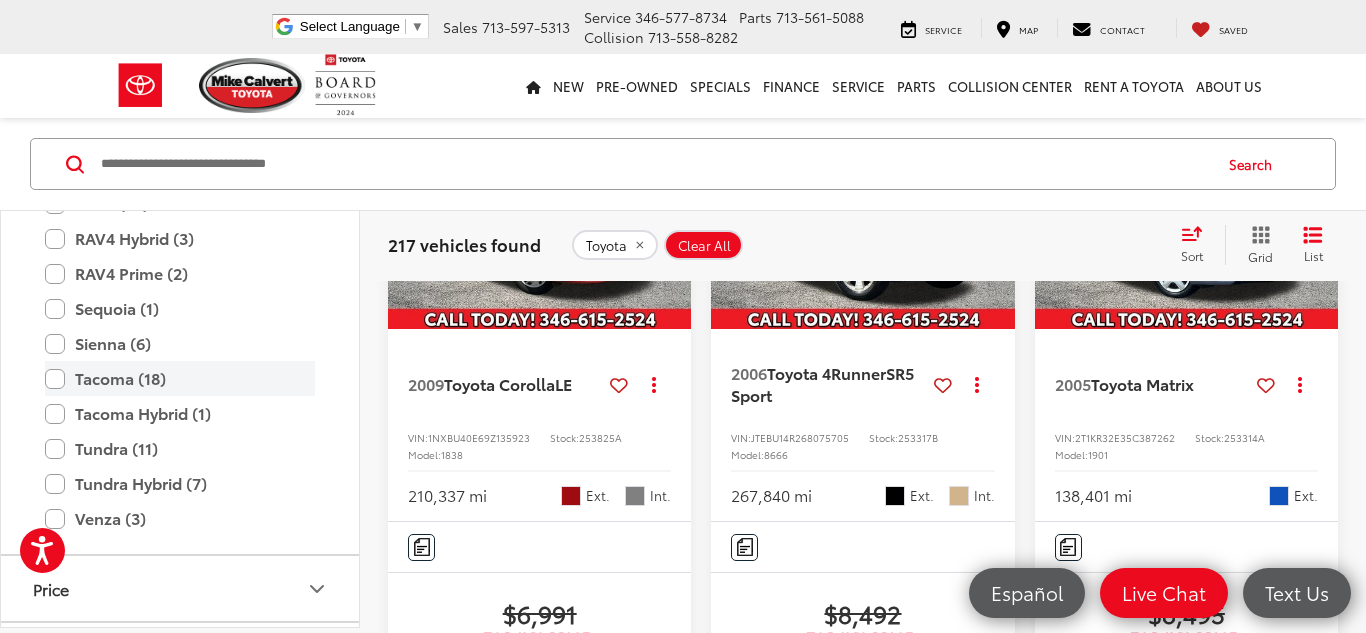 click on "Tacoma (18)" at bounding box center [180, 378] 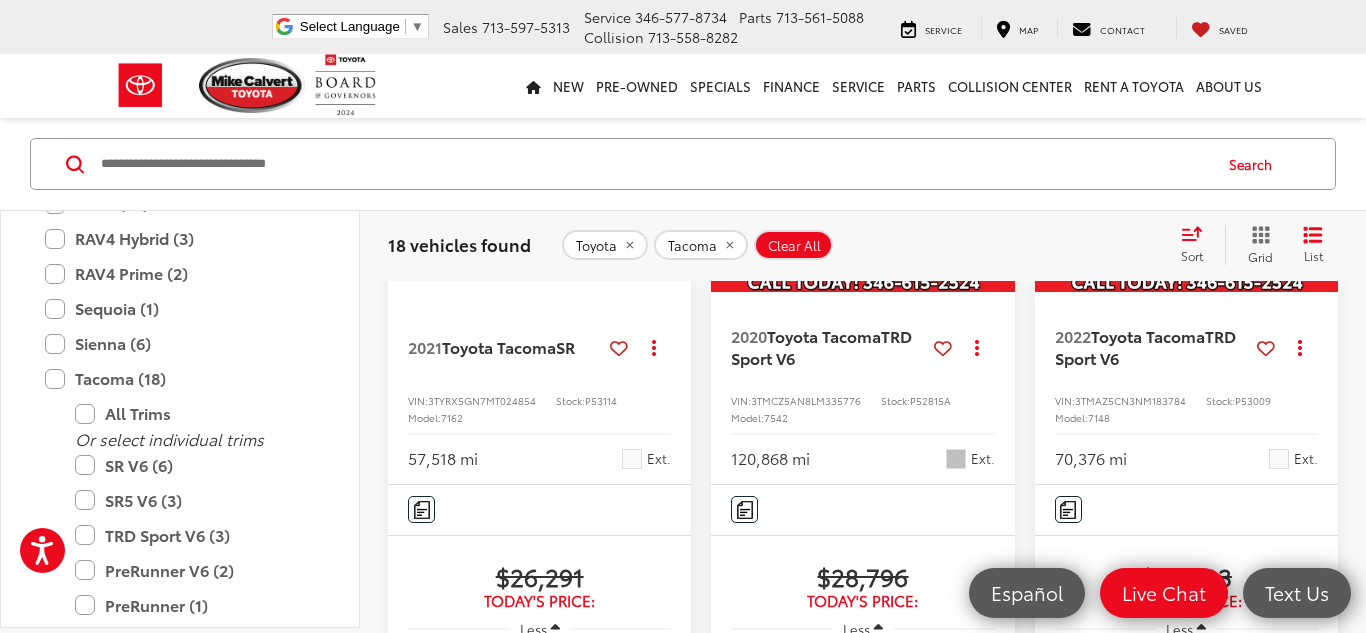scroll, scrollTop: 1343, scrollLeft: 0, axis: vertical 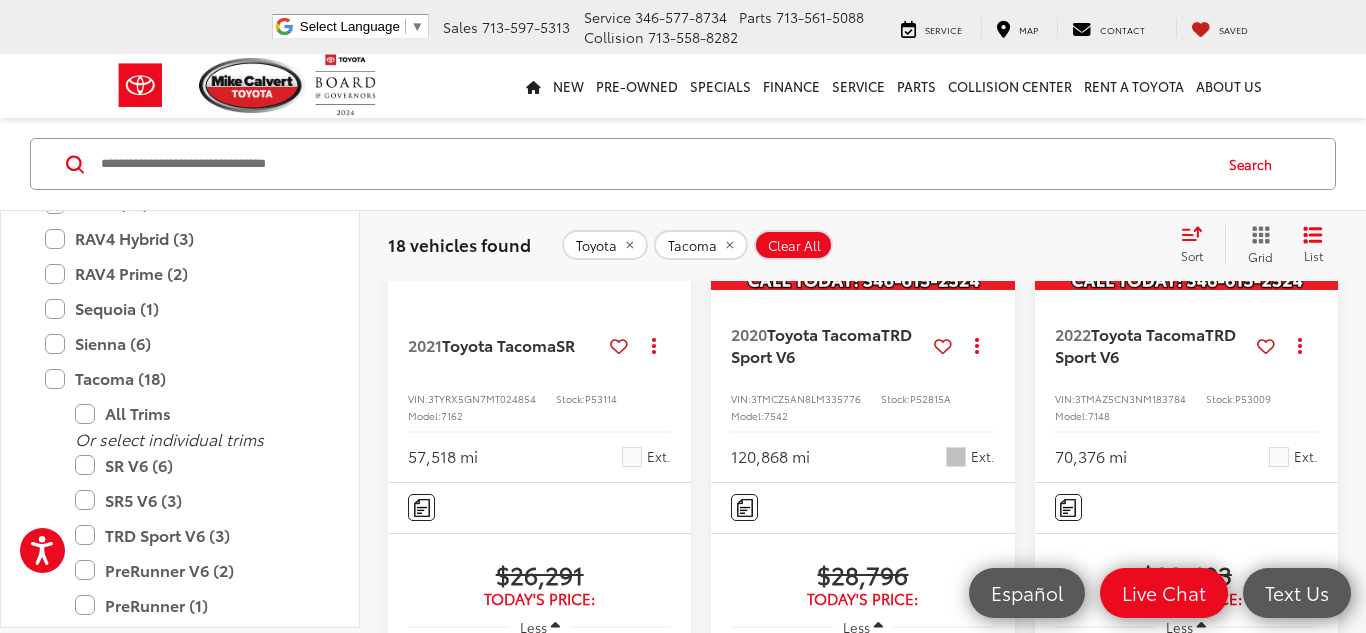 click at bounding box center (863, 177) 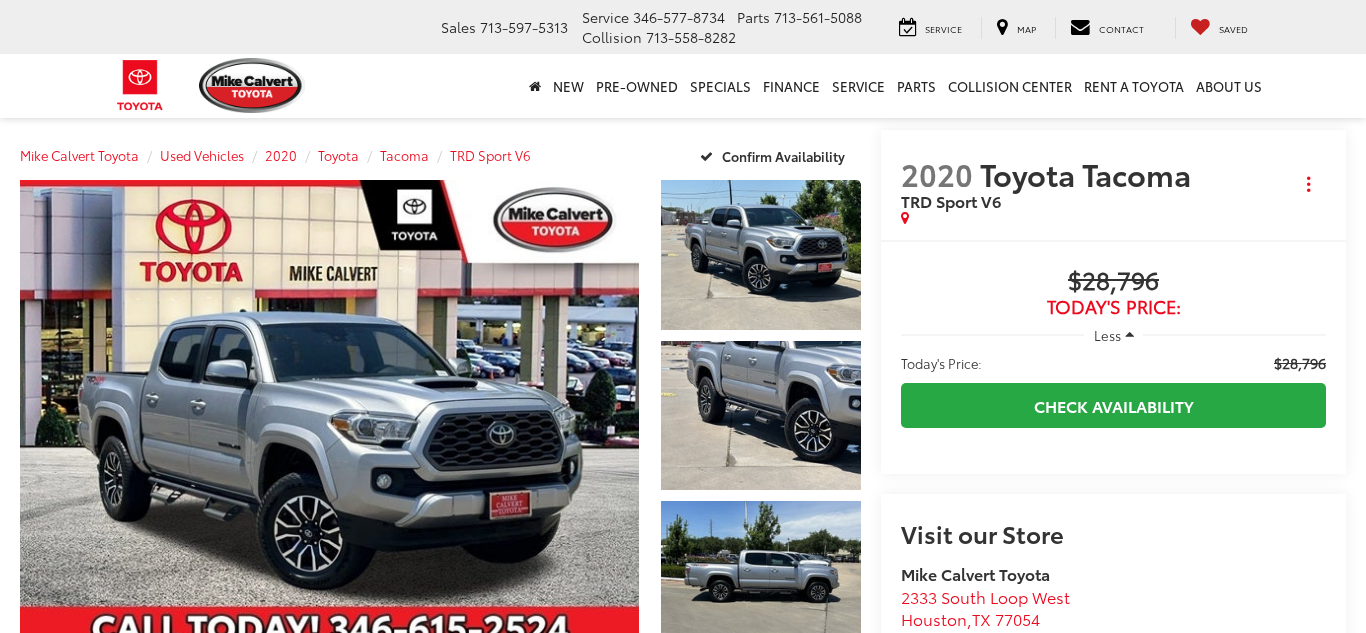 scroll, scrollTop: 0, scrollLeft: 0, axis: both 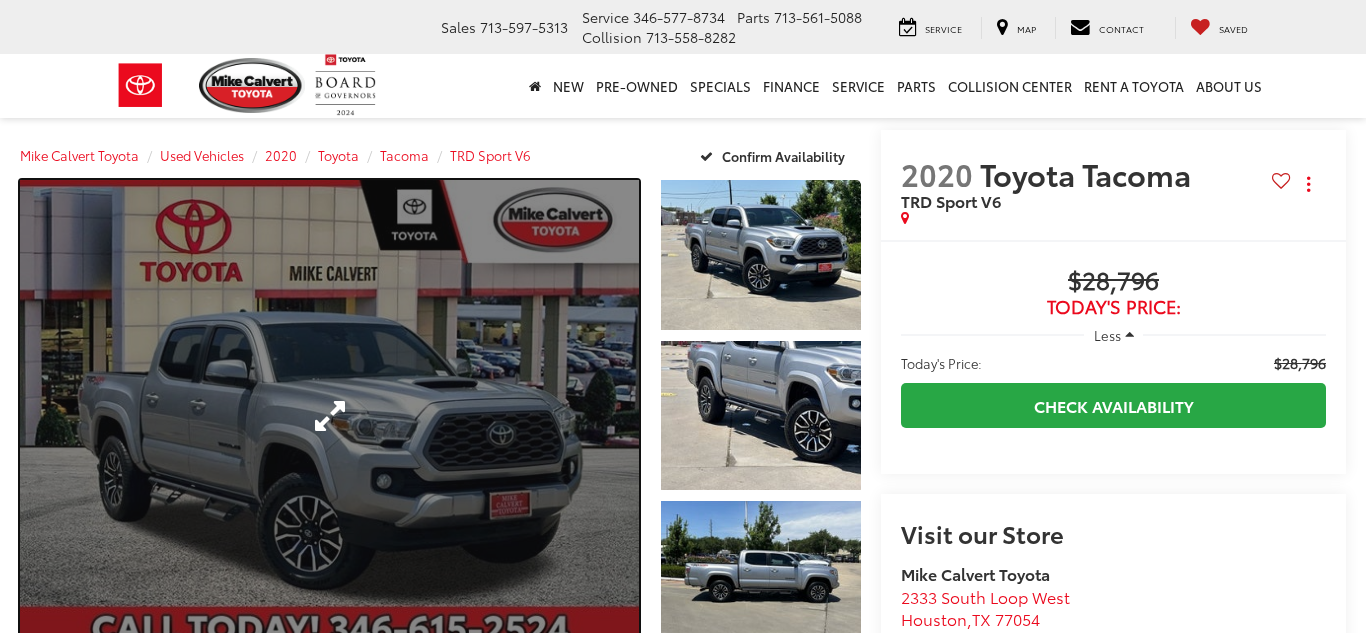click at bounding box center (329, 415) 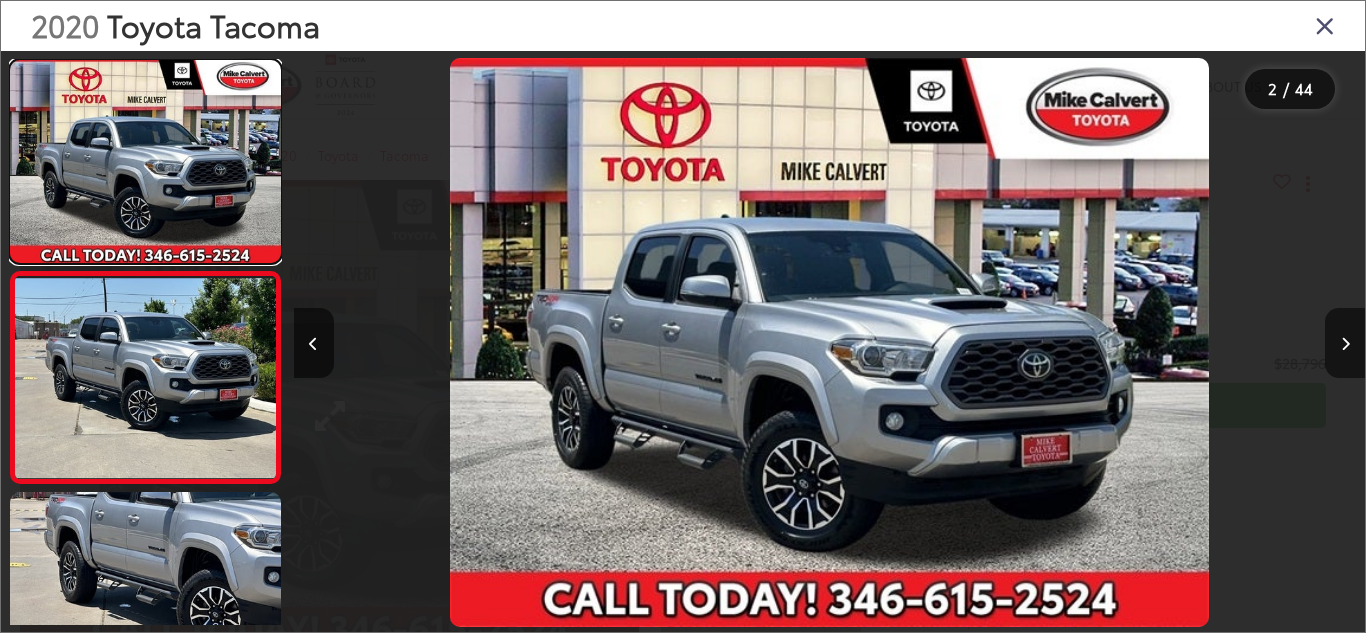 scroll, scrollTop: 0, scrollLeft: 1071, axis: horizontal 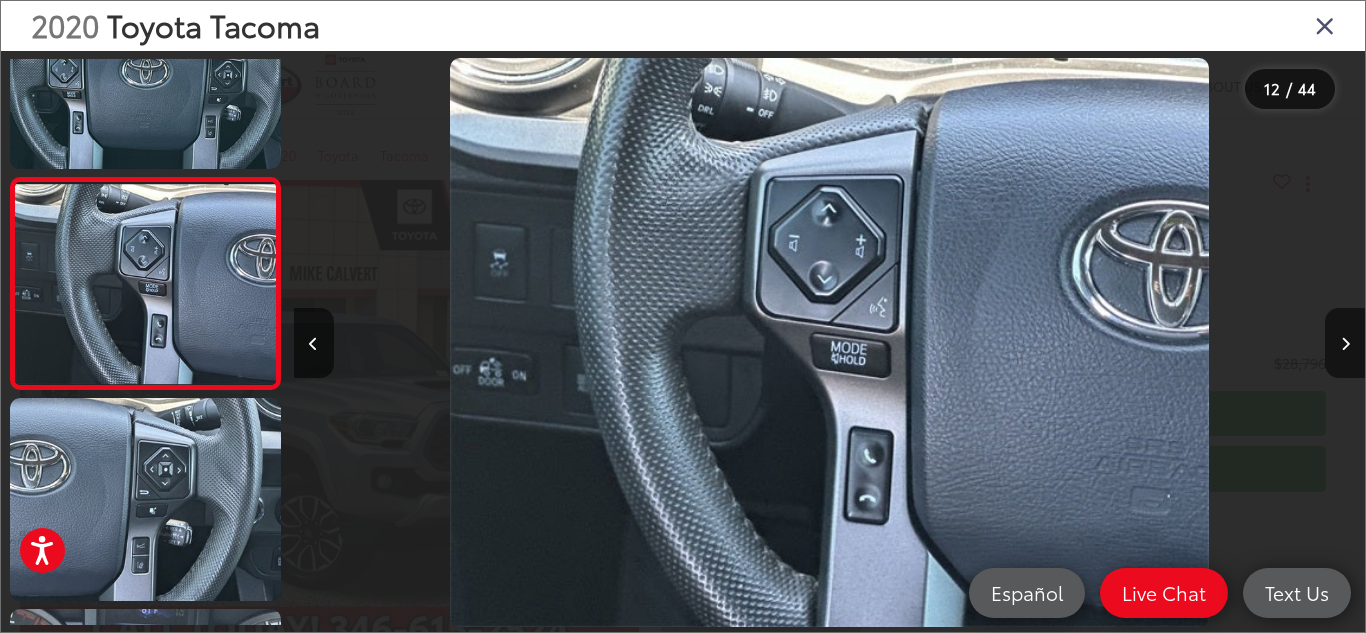 click at bounding box center [1325, 25] 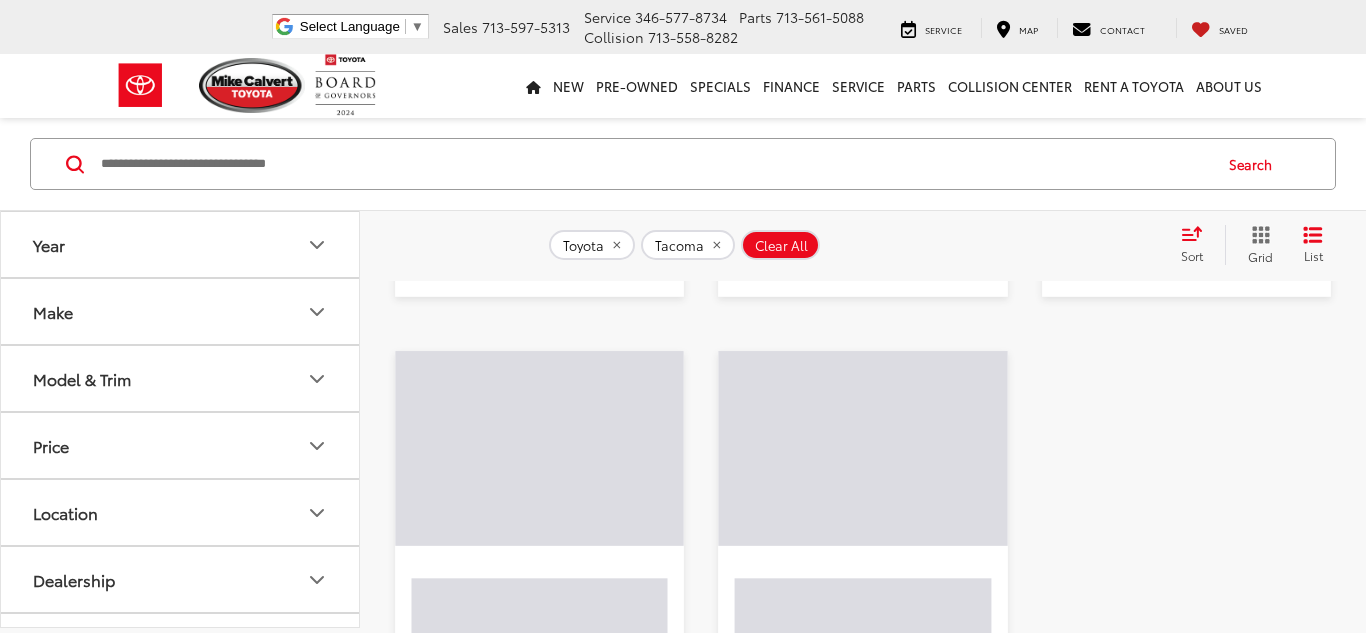 scroll, scrollTop: 1322, scrollLeft: 0, axis: vertical 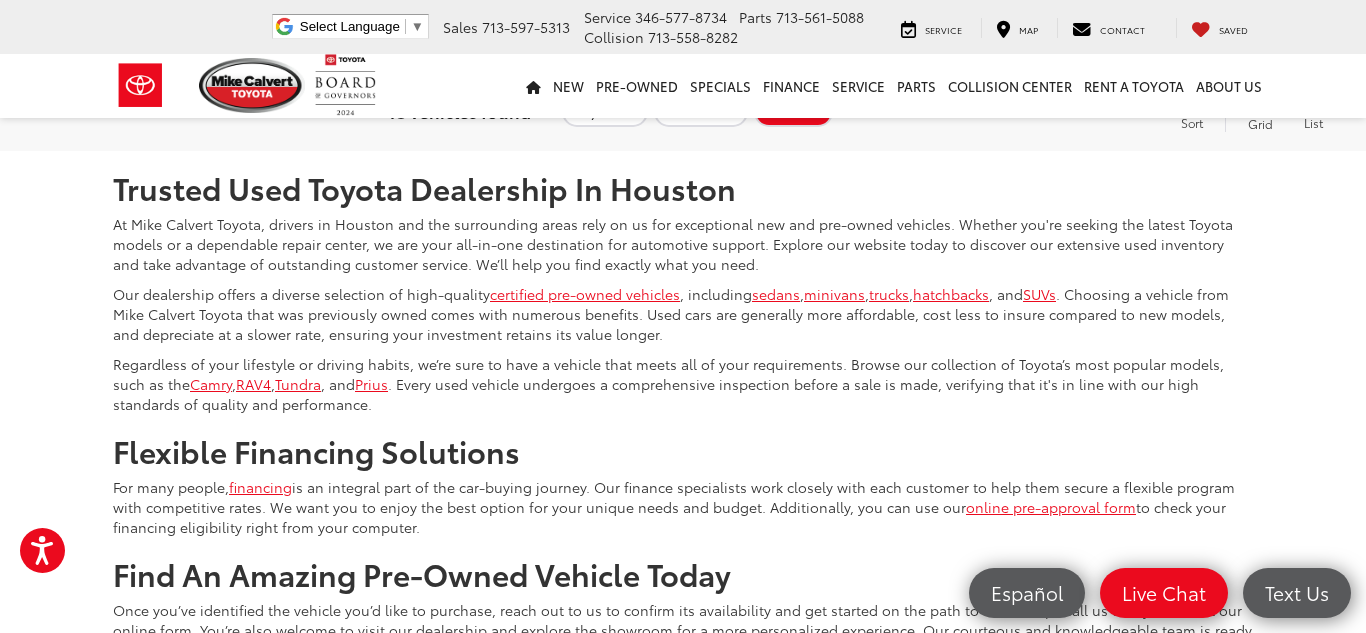 click on "2" at bounding box center (1070, 92) 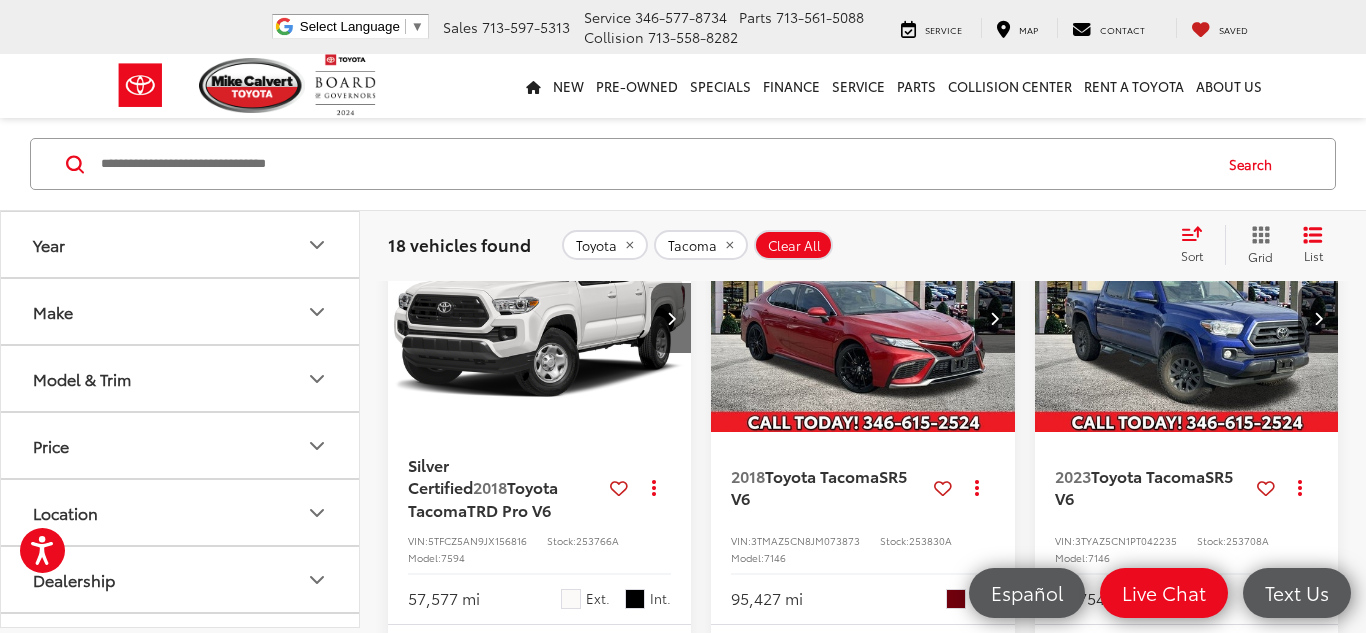 scroll, scrollTop: 210, scrollLeft: 0, axis: vertical 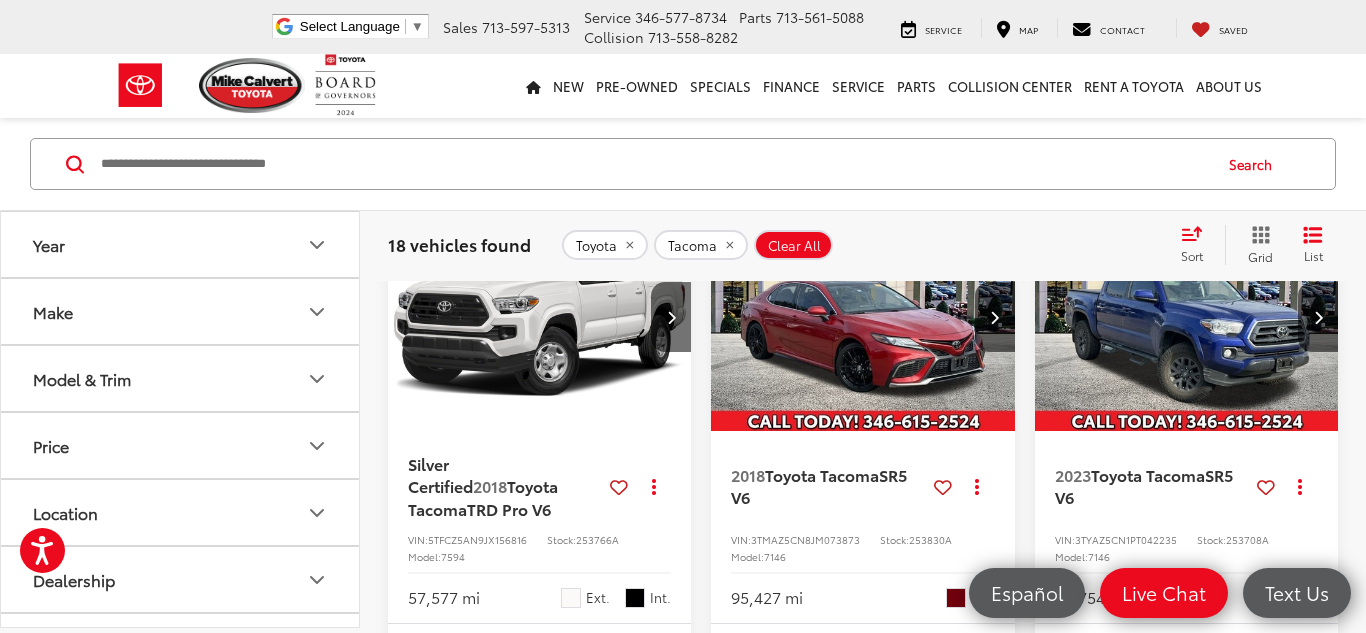 click at bounding box center (863, 318) 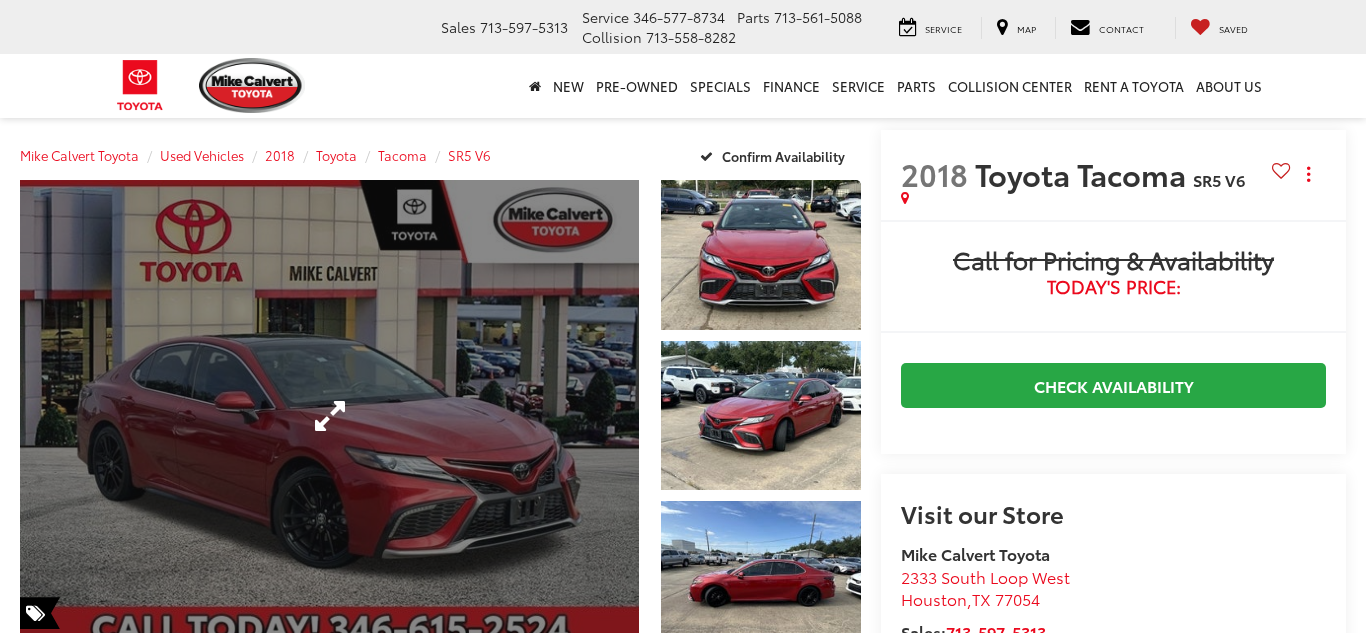 scroll, scrollTop: 0, scrollLeft: 0, axis: both 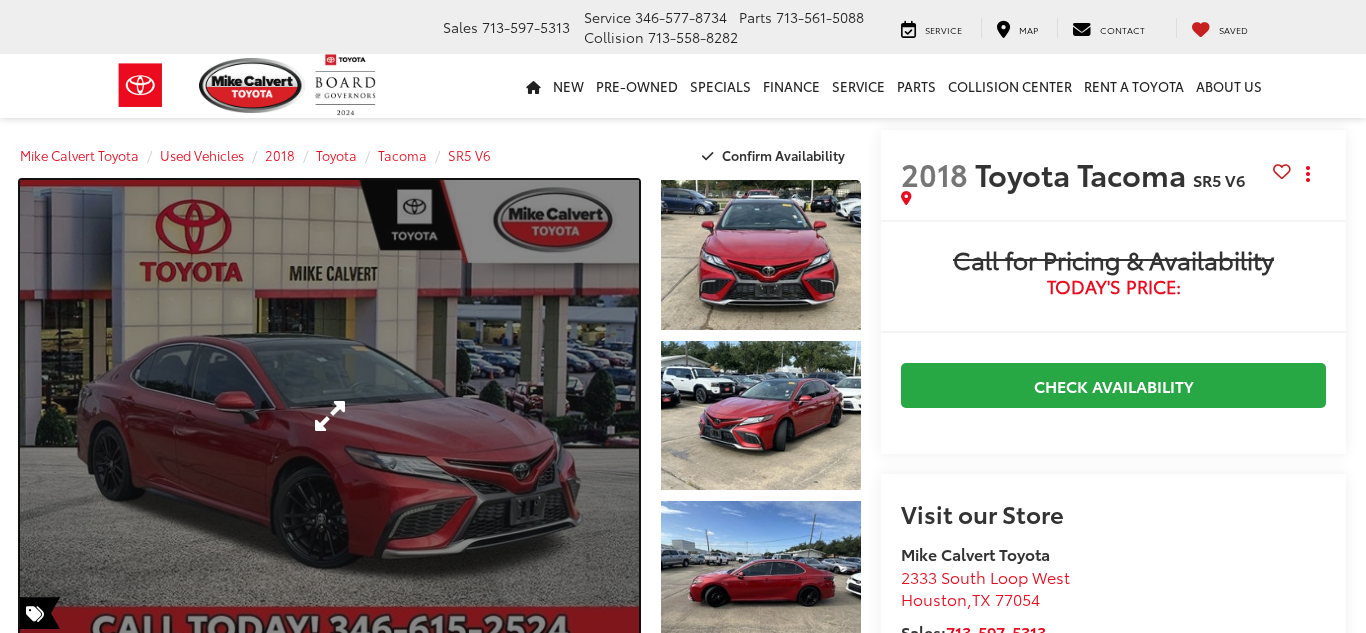 click at bounding box center [329, 415] 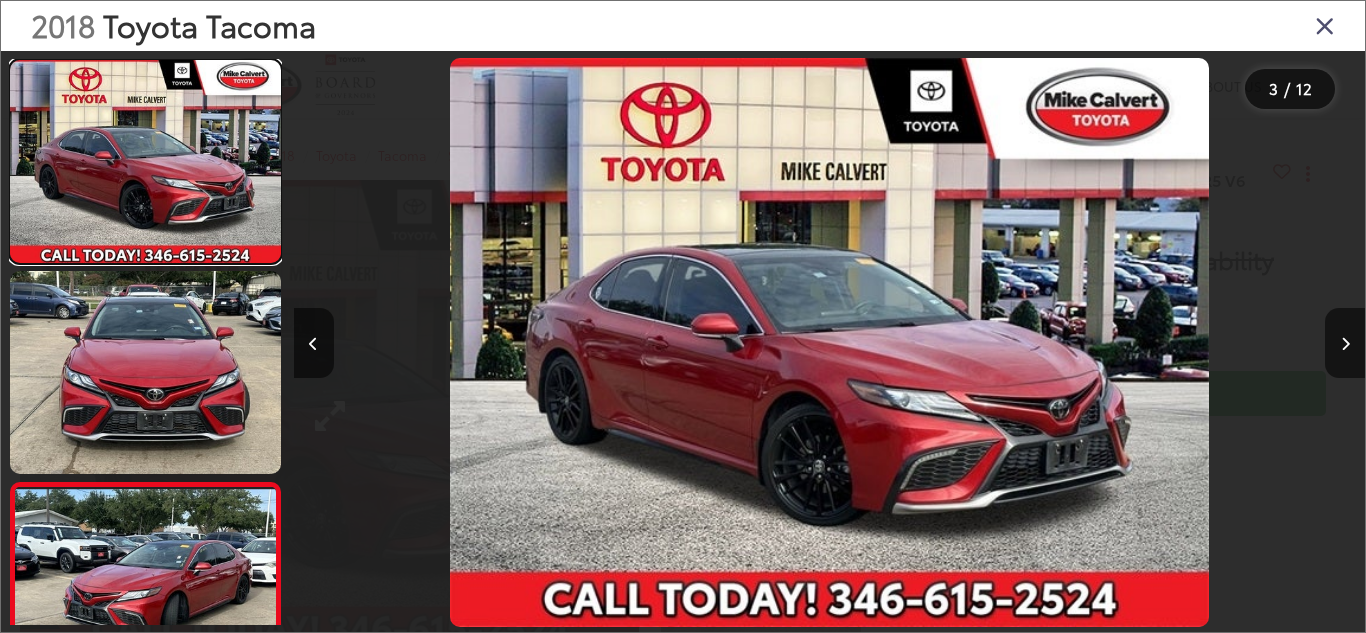 scroll, scrollTop: 0, scrollLeft: 0, axis: both 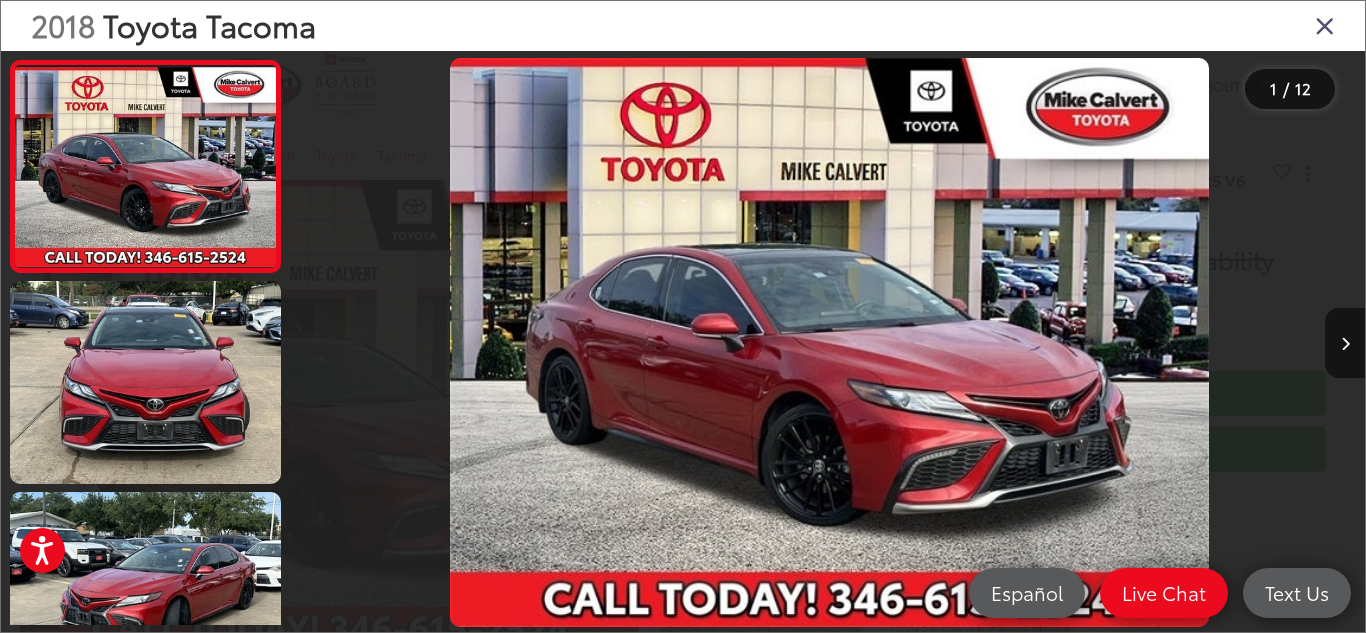 click at bounding box center [1325, 25] 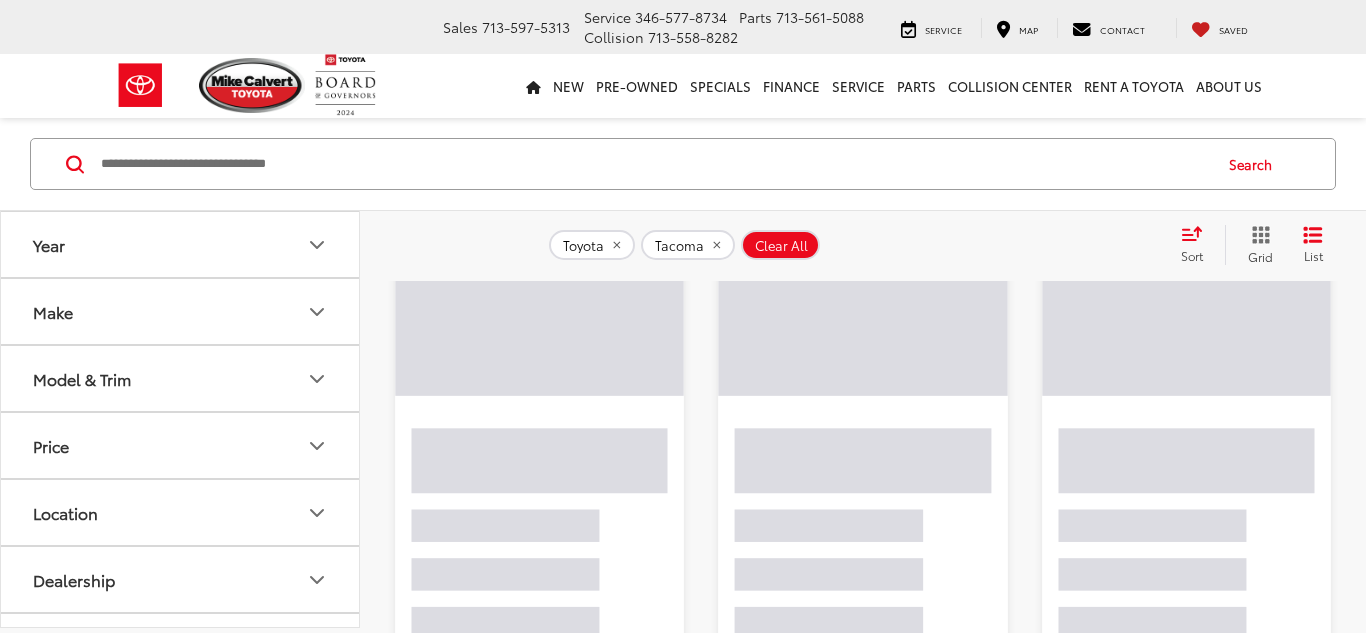 scroll, scrollTop: 216, scrollLeft: 0, axis: vertical 